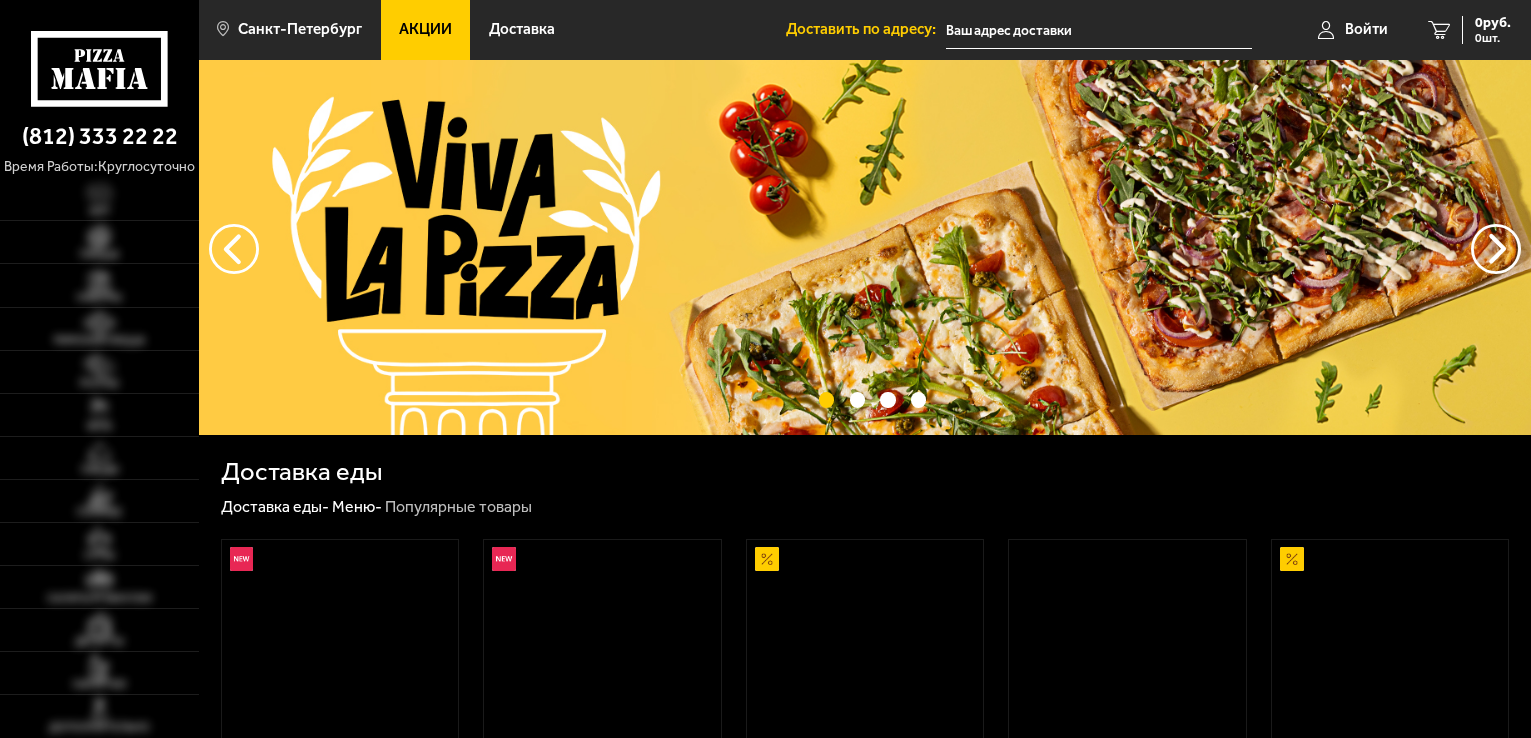 scroll, scrollTop: 0, scrollLeft: 0, axis: both 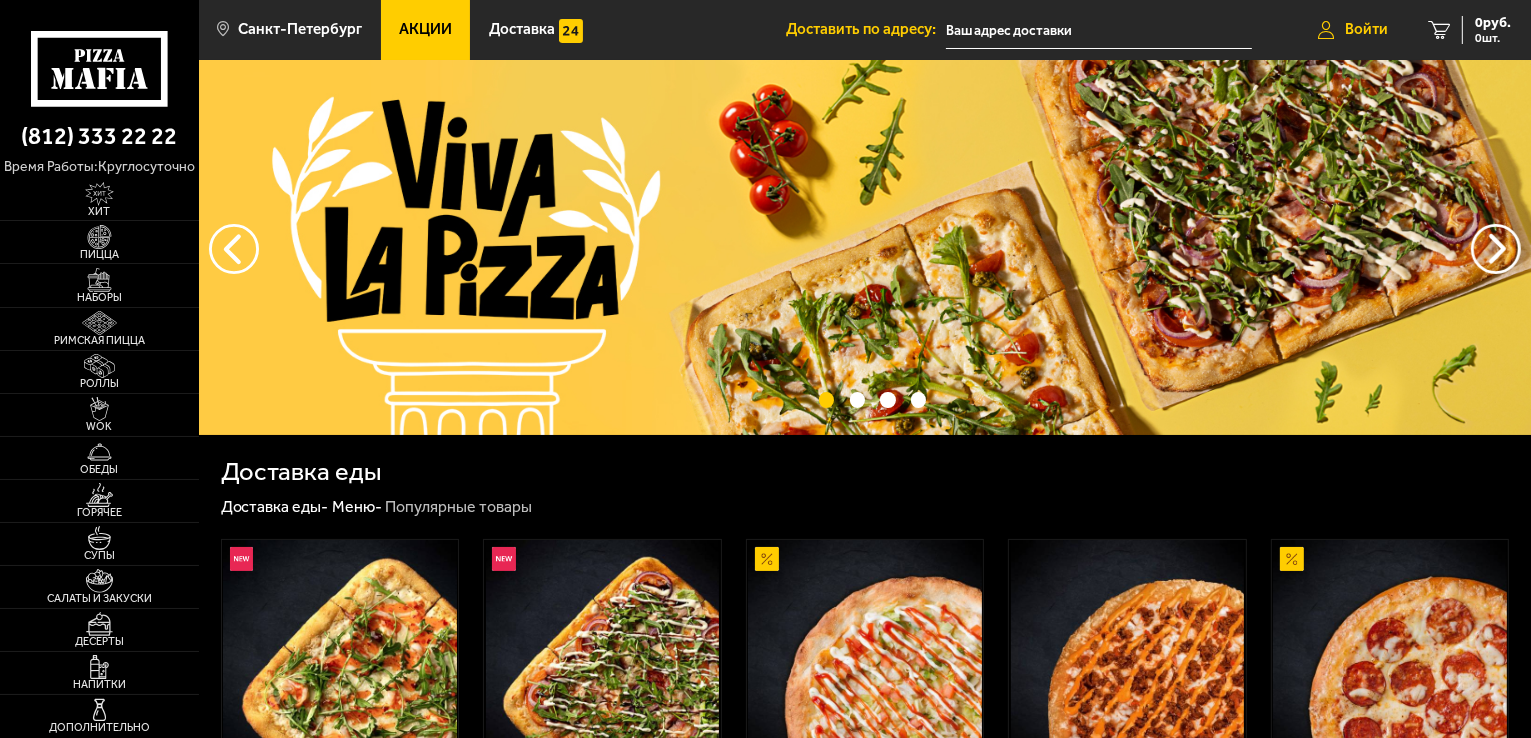 click on "Войти" at bounding box center (1366, 29) 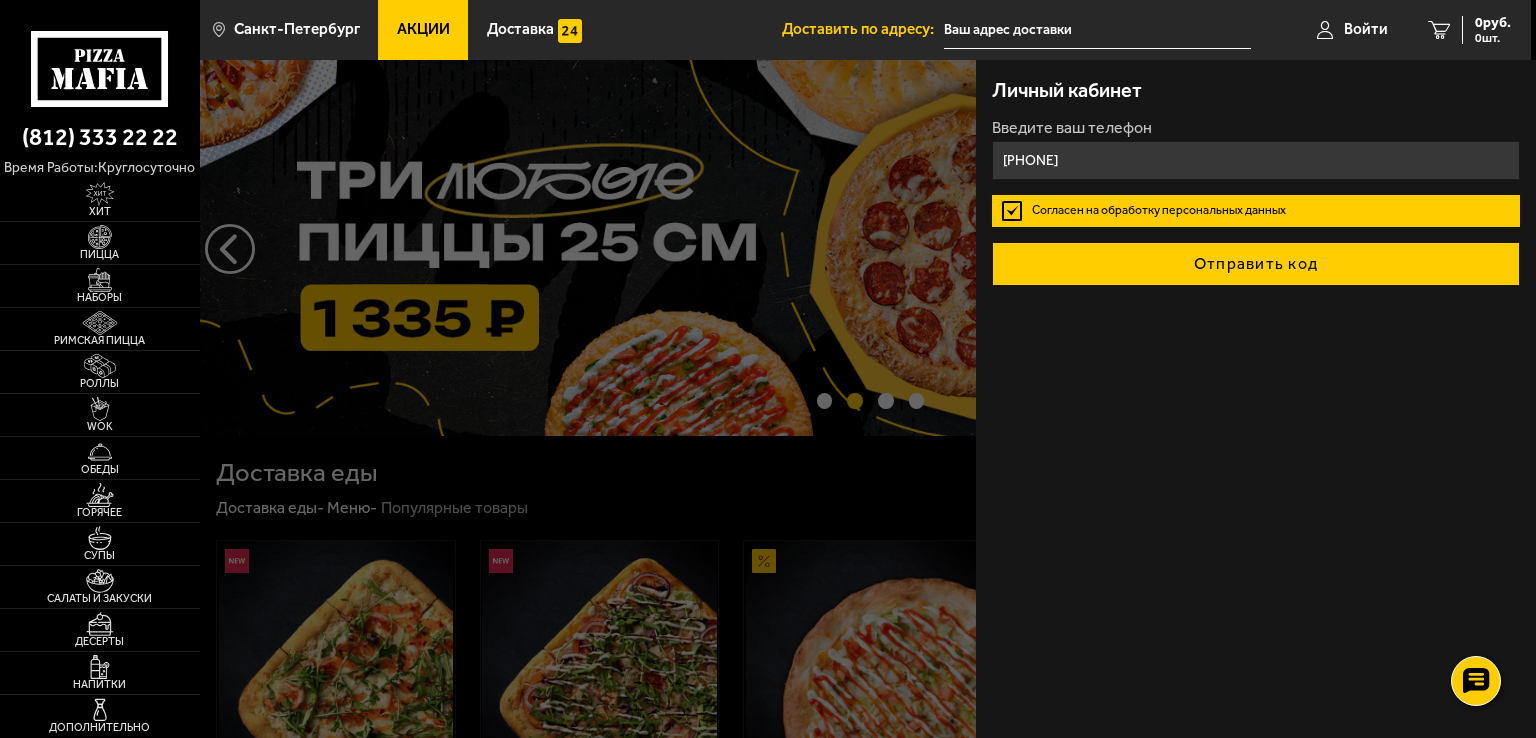 type on "[PHONE]" 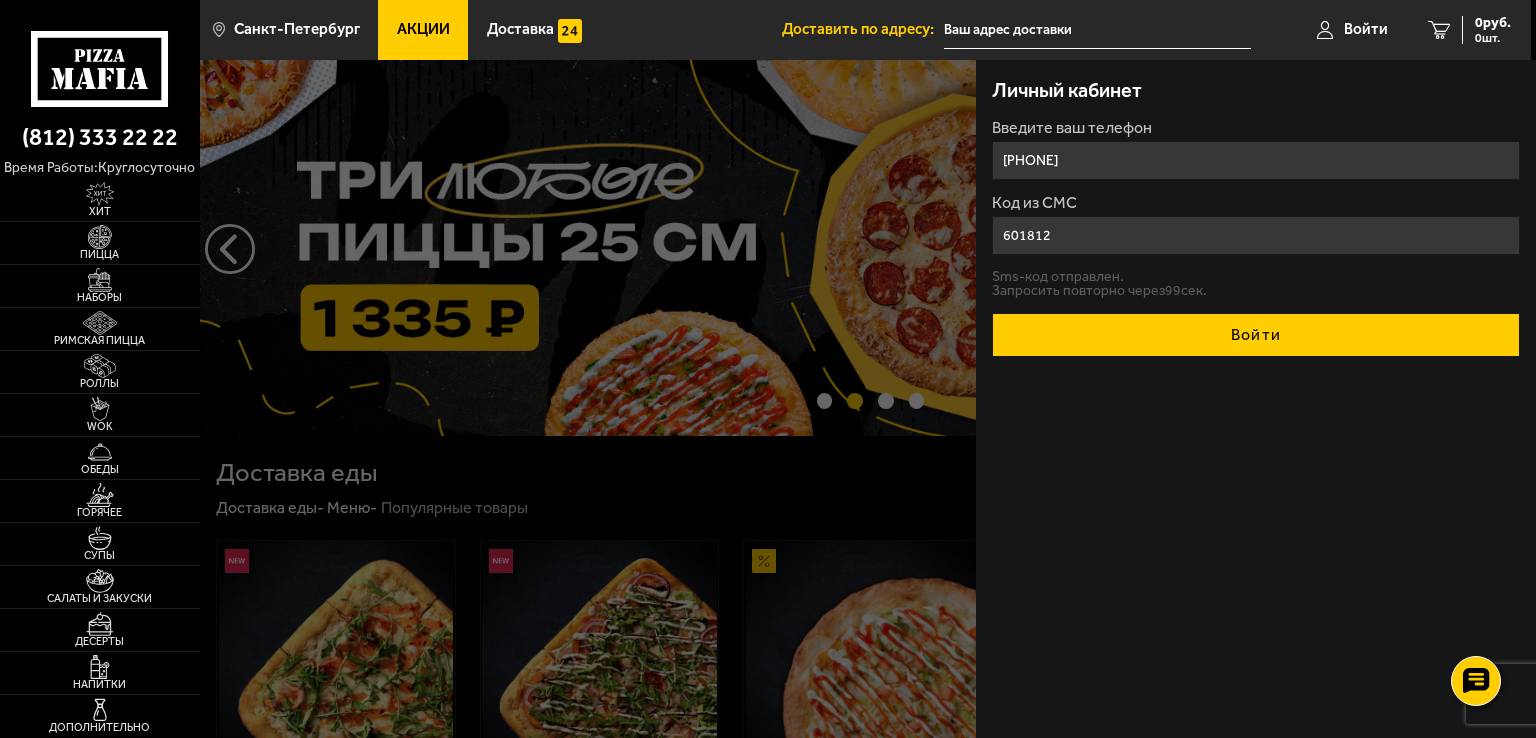type on "601812" 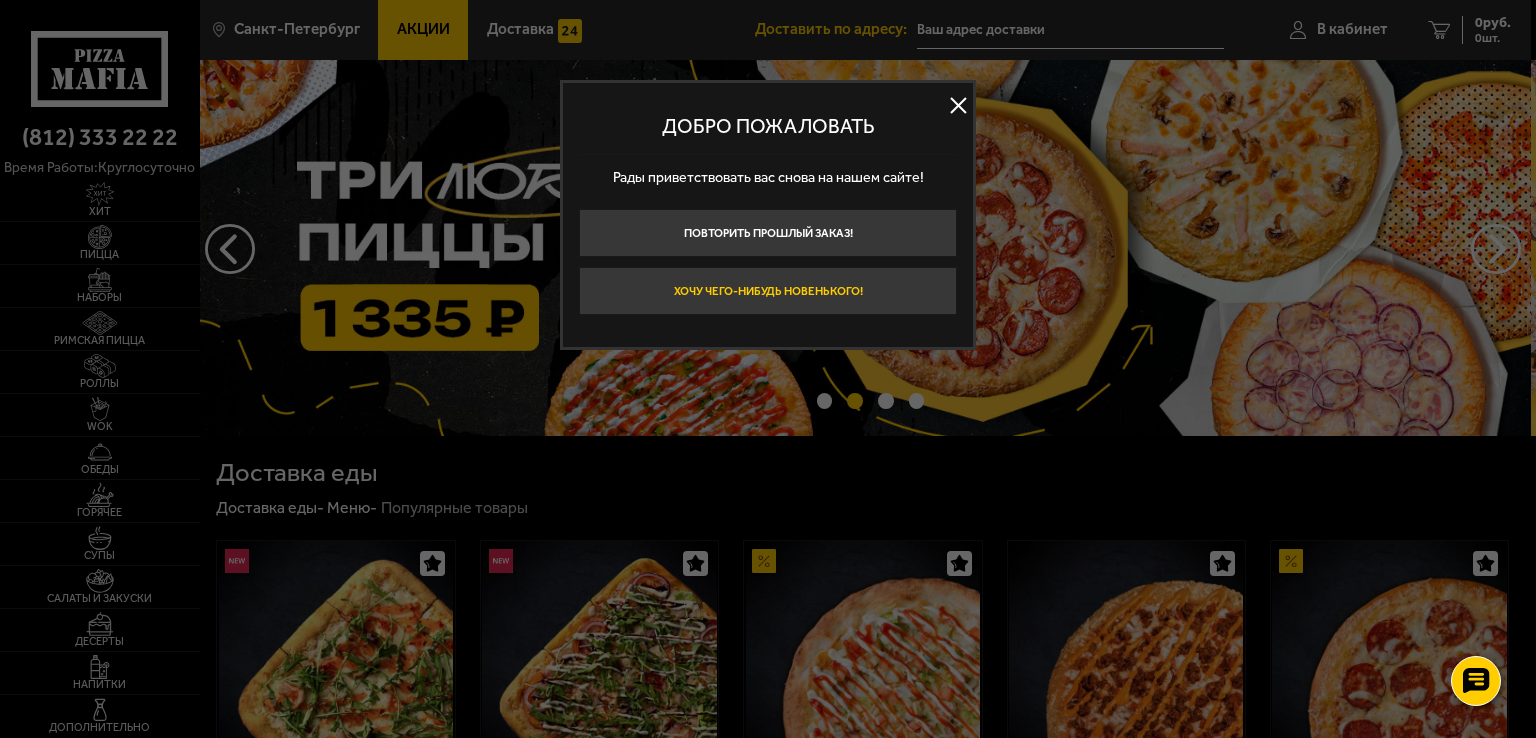 click on "Хочу чего-нибудь новенького!" at bounding box center [768, 291] 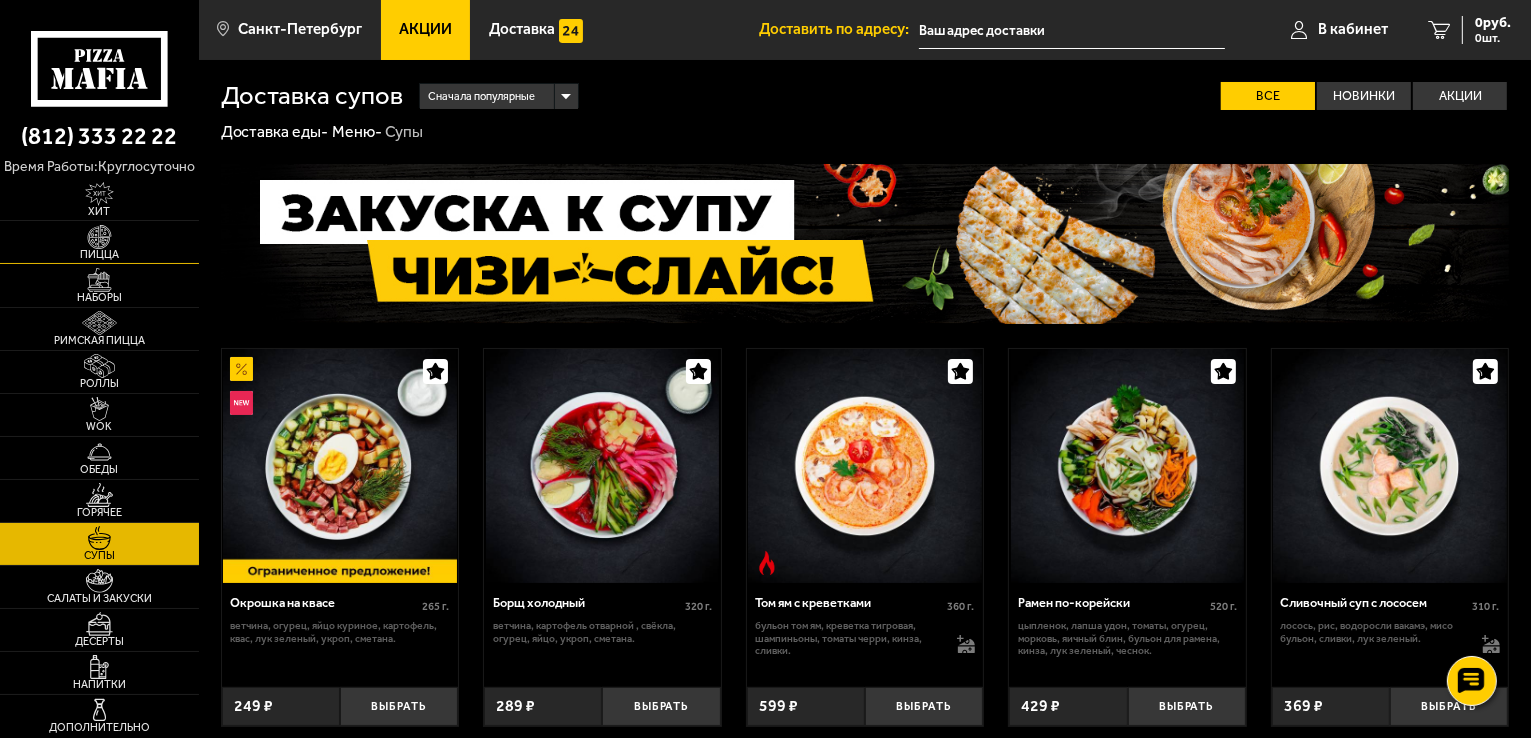 click at bounding box center [99, 237] 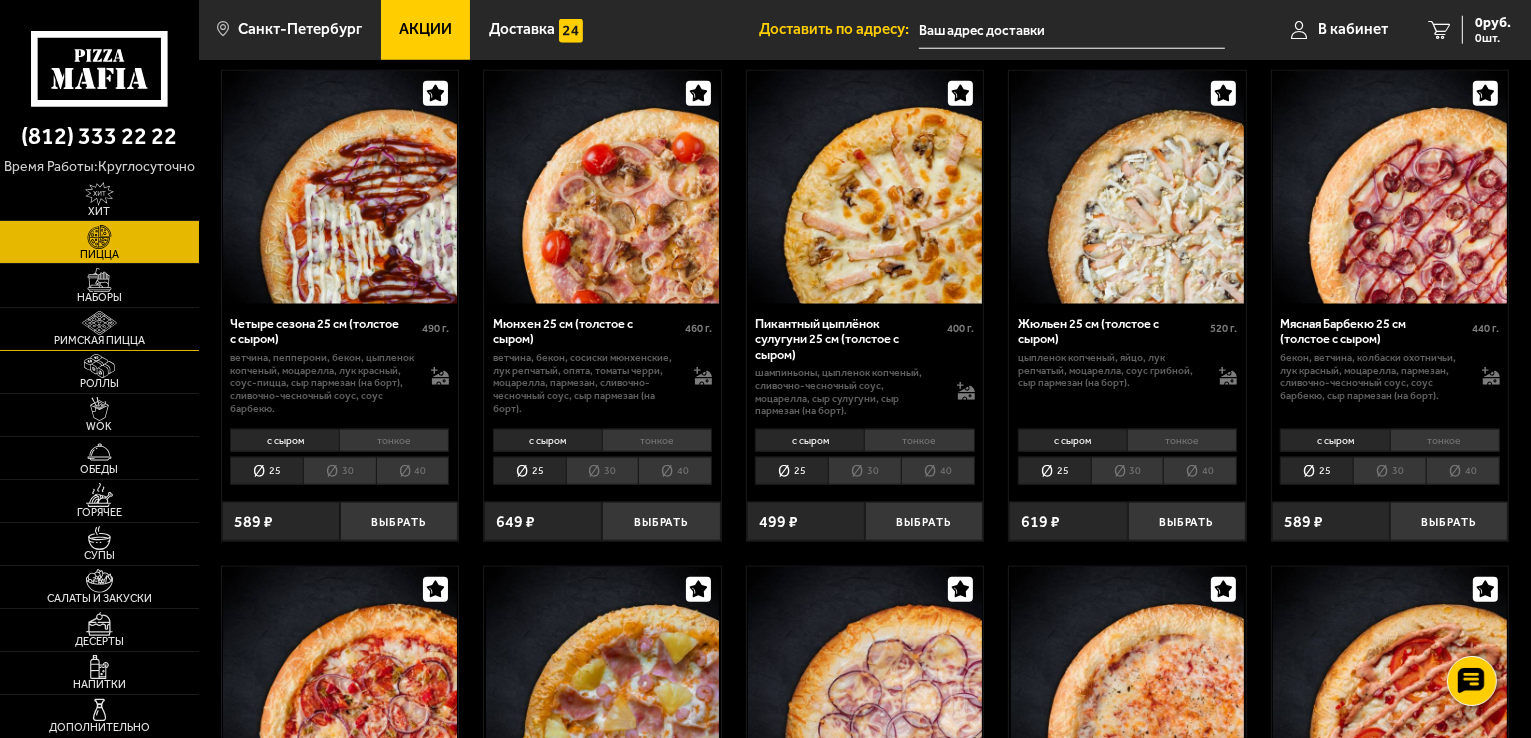 scroll, scrollTop: 2000, scrollLeft: 0, axis: vertical 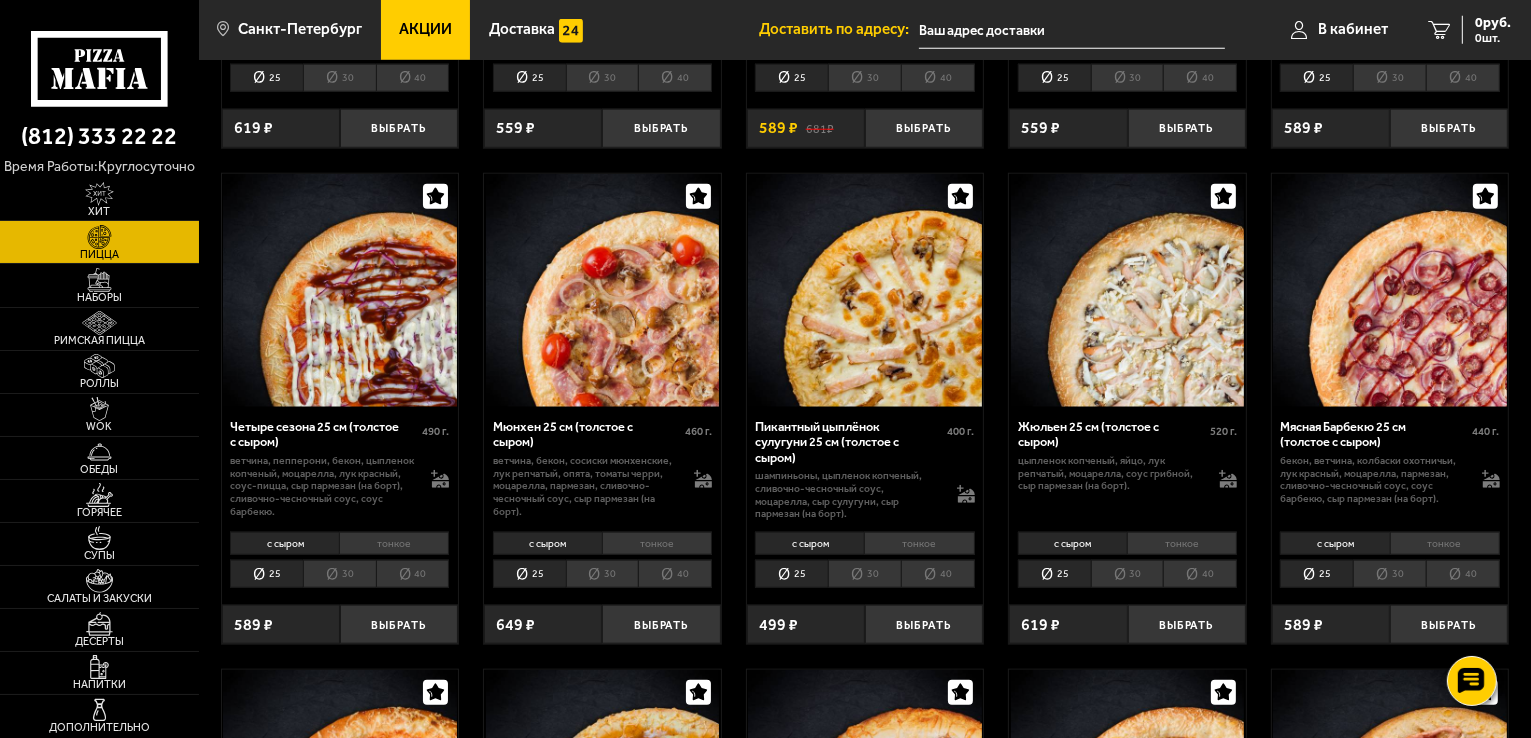 click on "40" at bounding box center (675, 574) 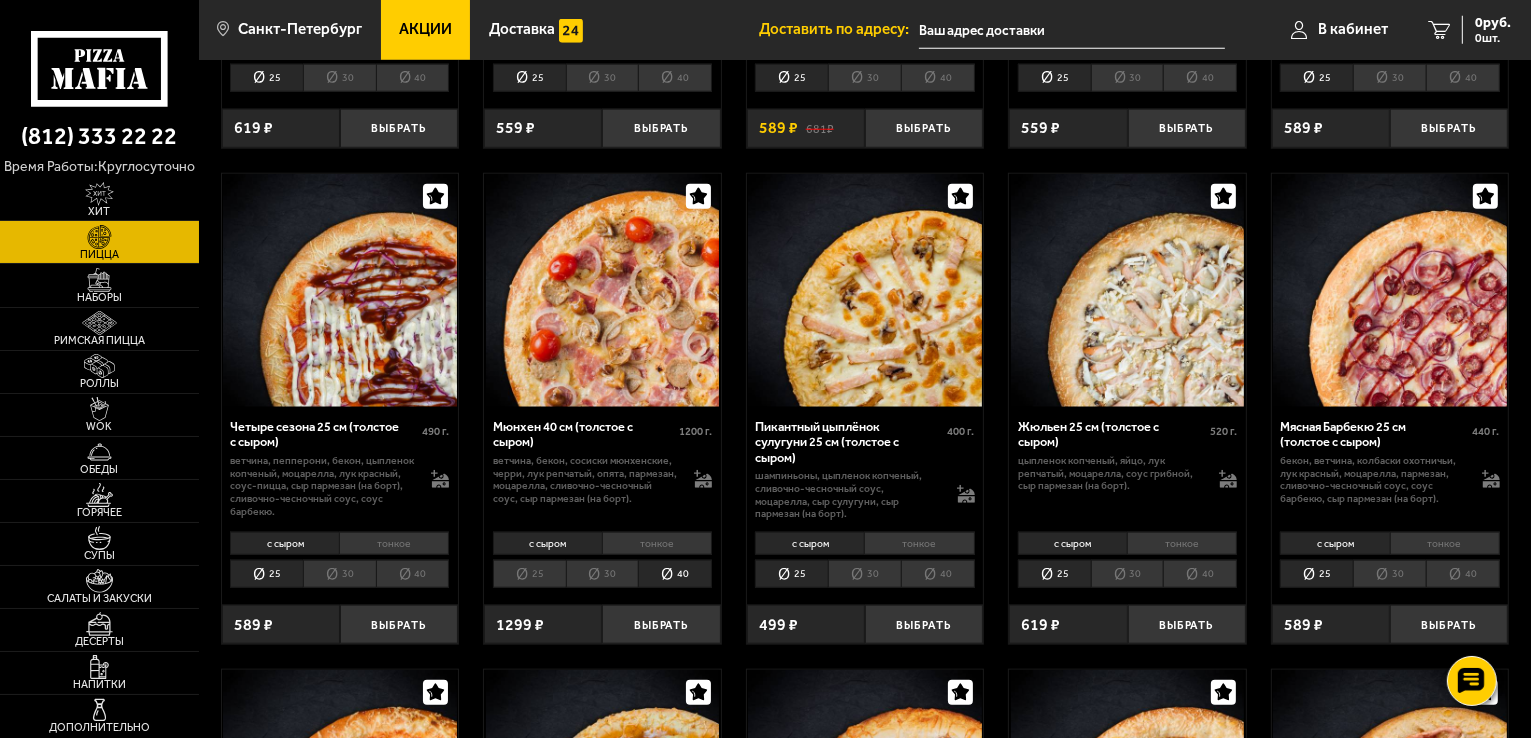 click on "25" at bounding box center [529, 574] 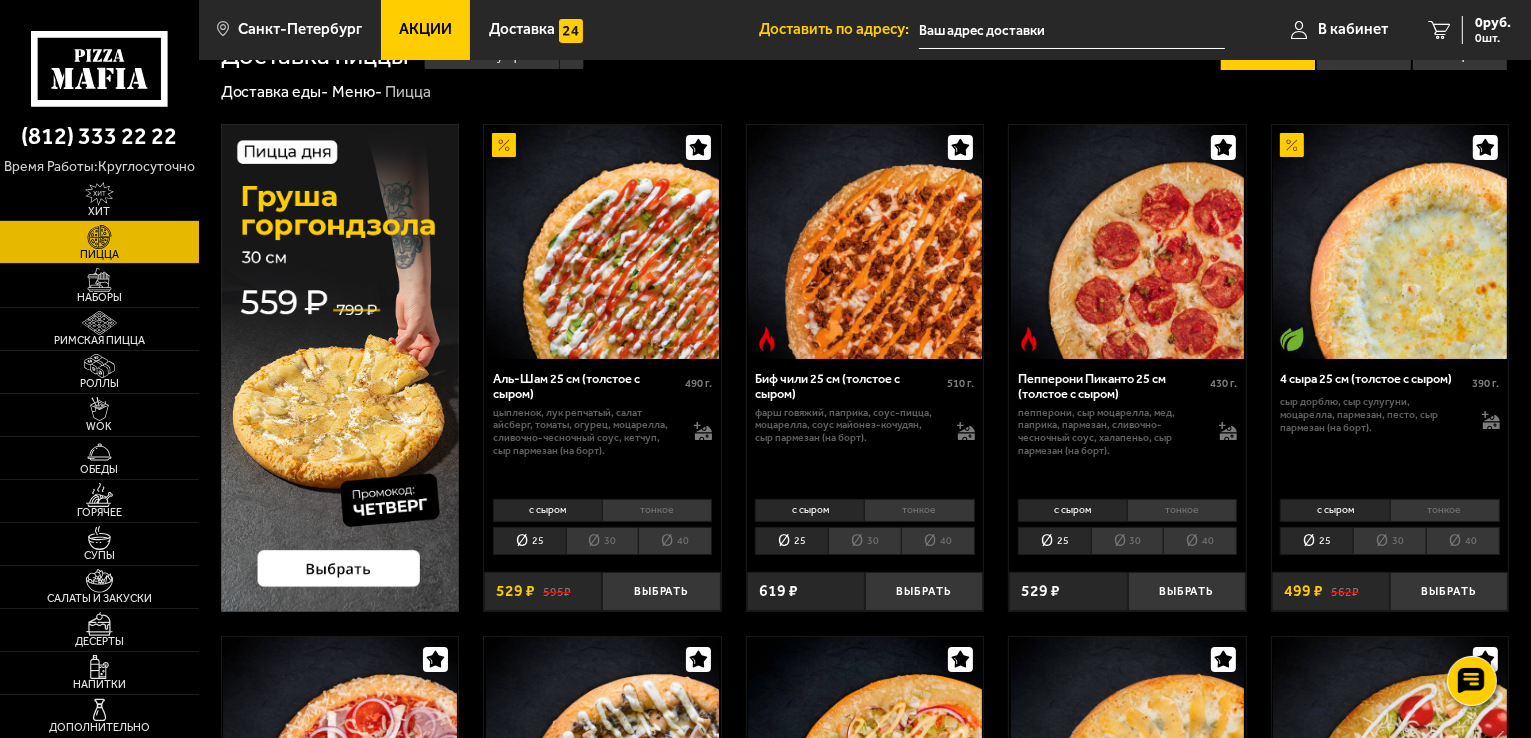scroll, scrollTop: 0, scrollLeft: 0, axis: both 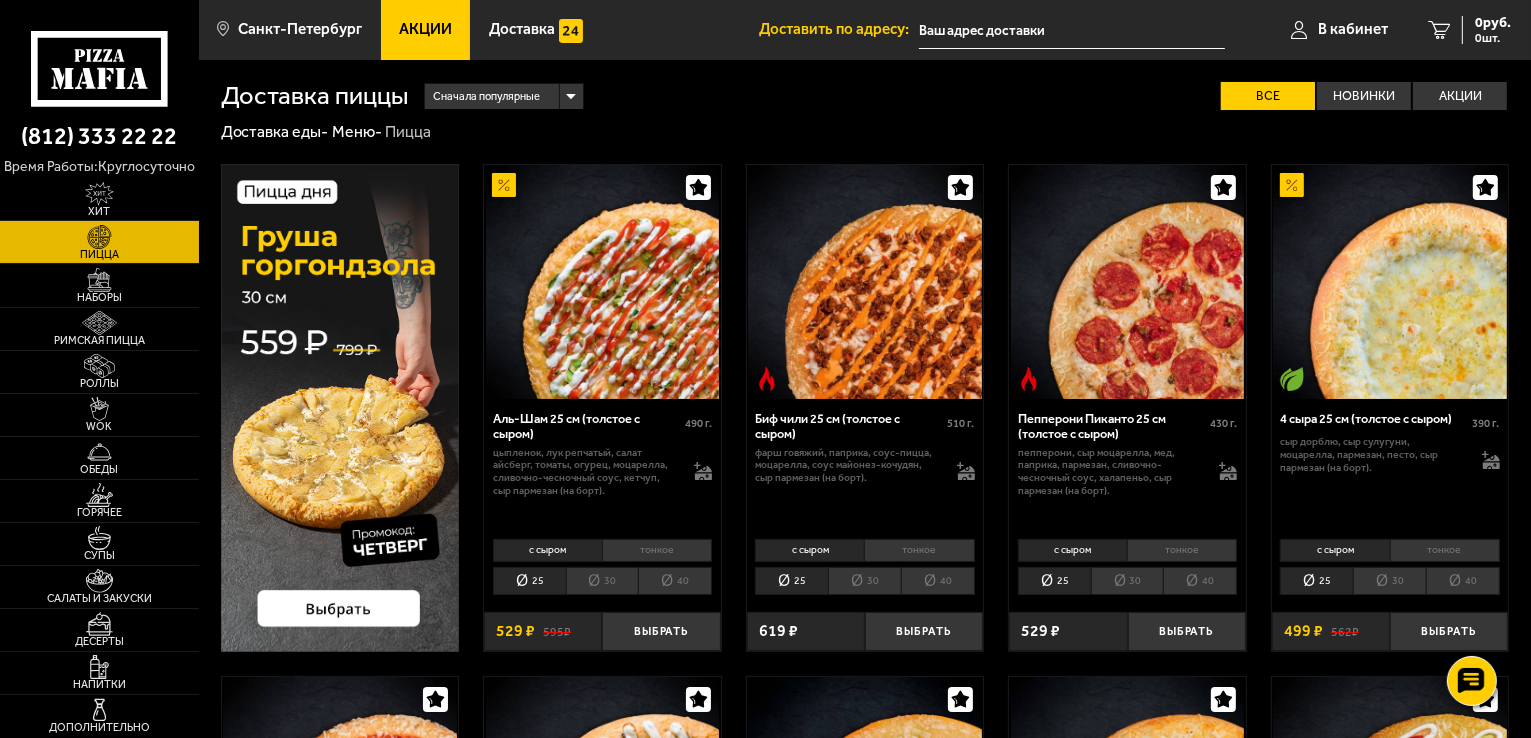 click on "30" at bounding box center [602, 581] 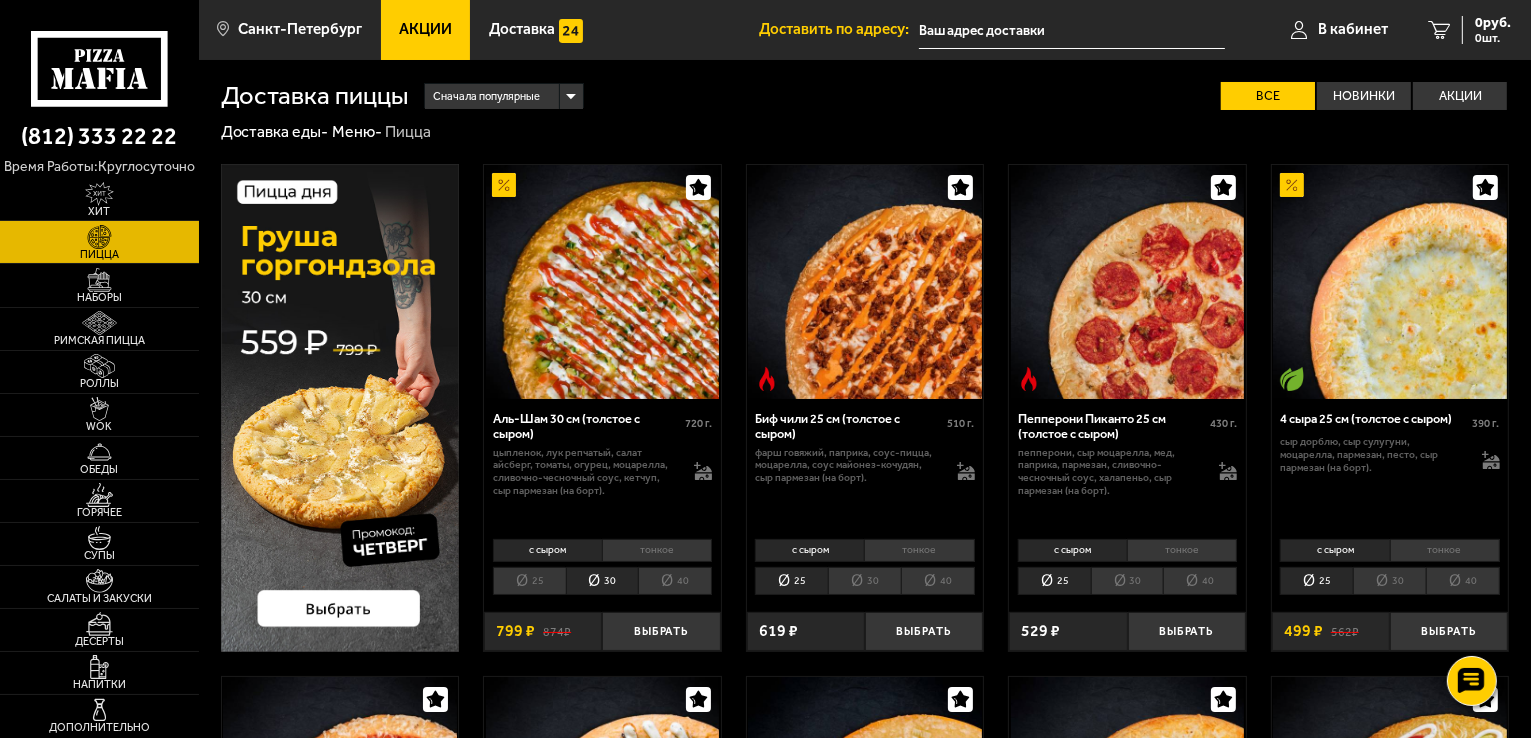 click on "25" at bounding box center (529, 581) 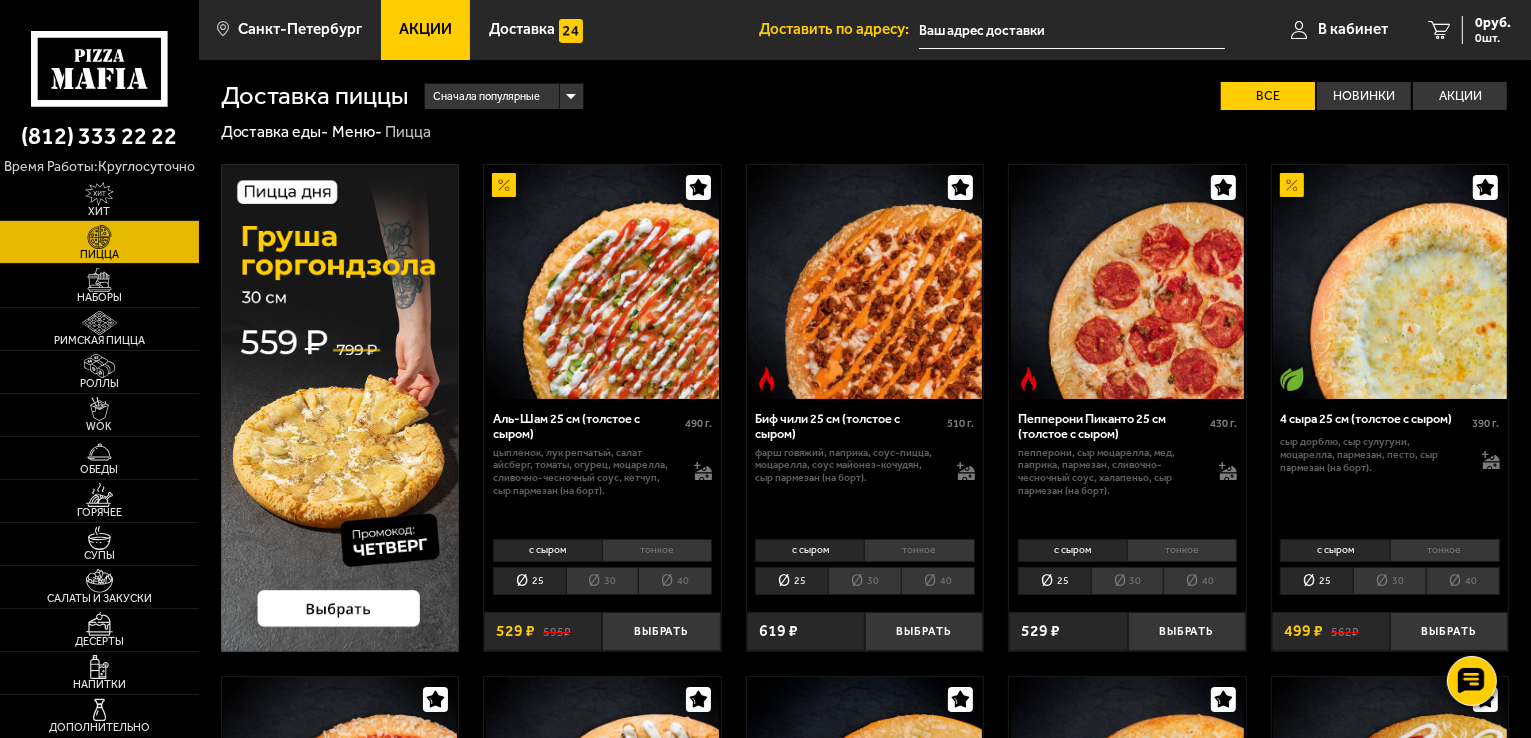click on "30" at bounding box center (602, 581) 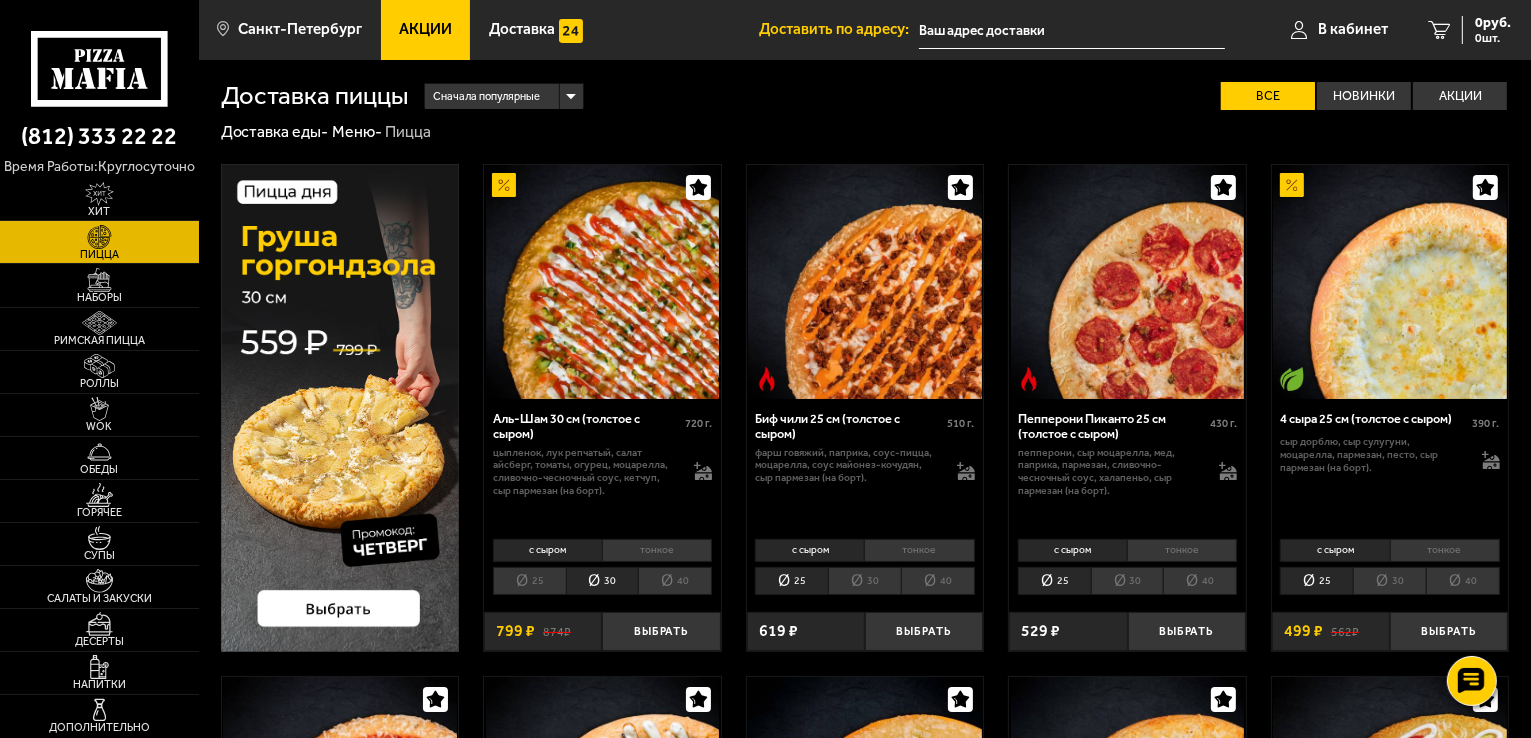 click on "тонкое" at bounding box center [657, 550] 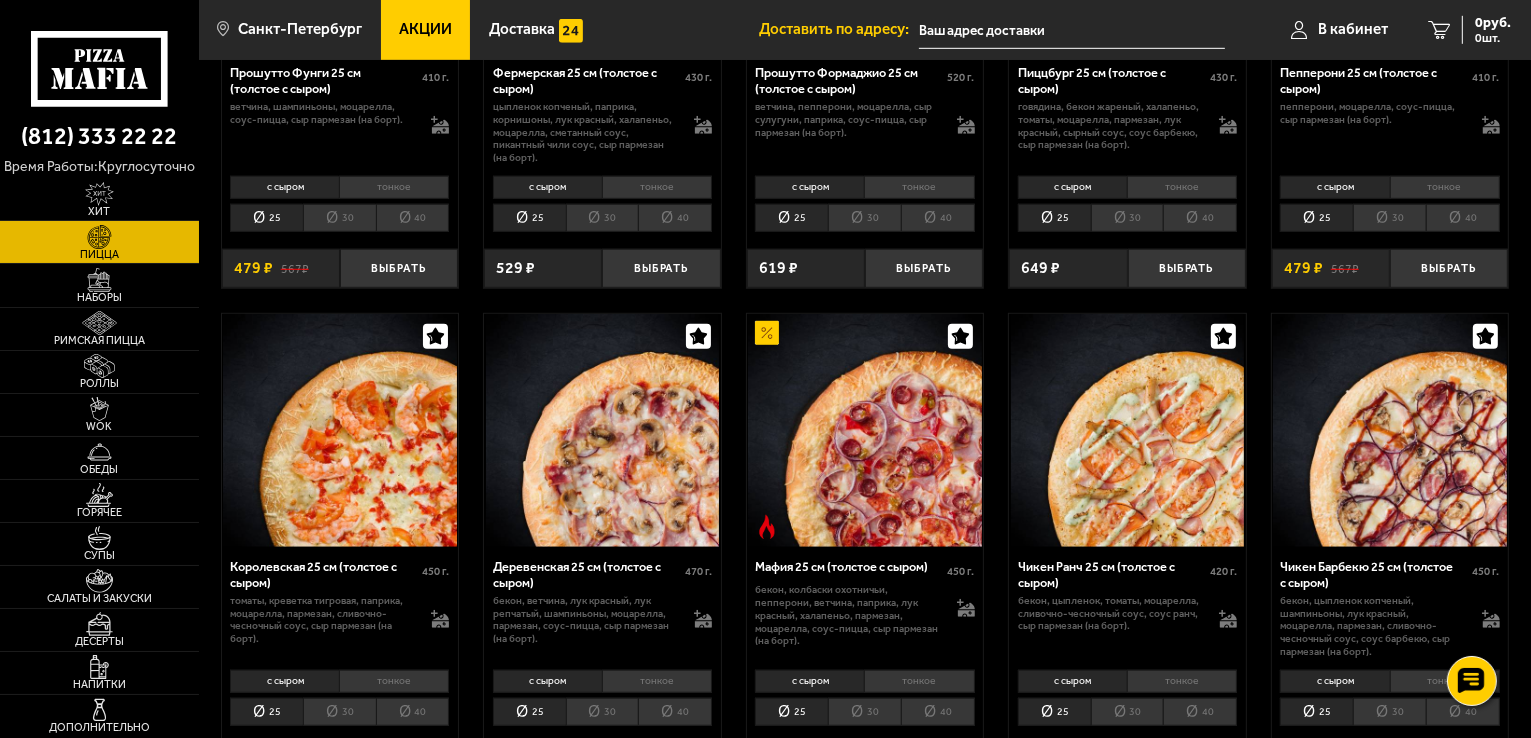 scroll, scrollTop: 1400, scrollLeft: 0, axis: vertical 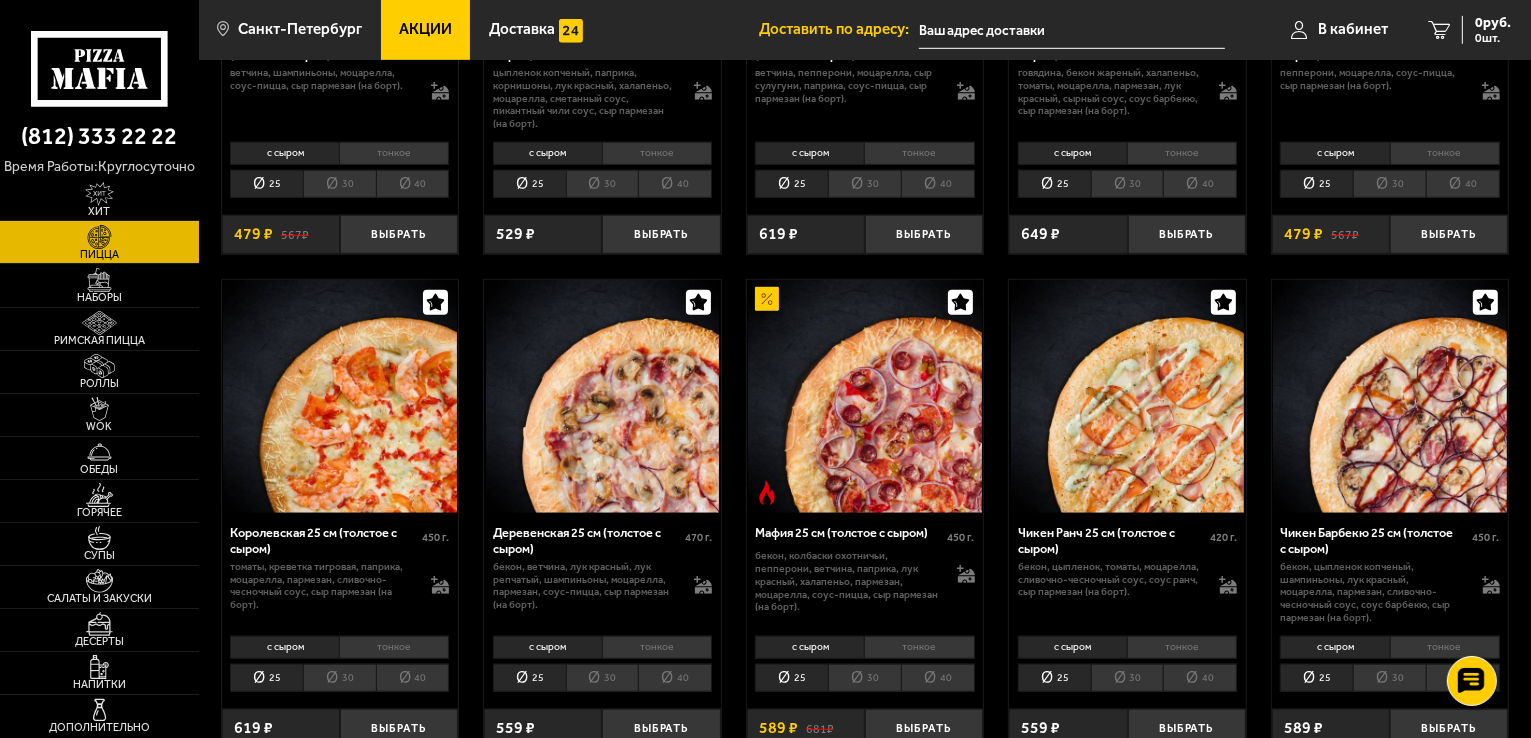 click on "30" at bounding box center (864, 678) 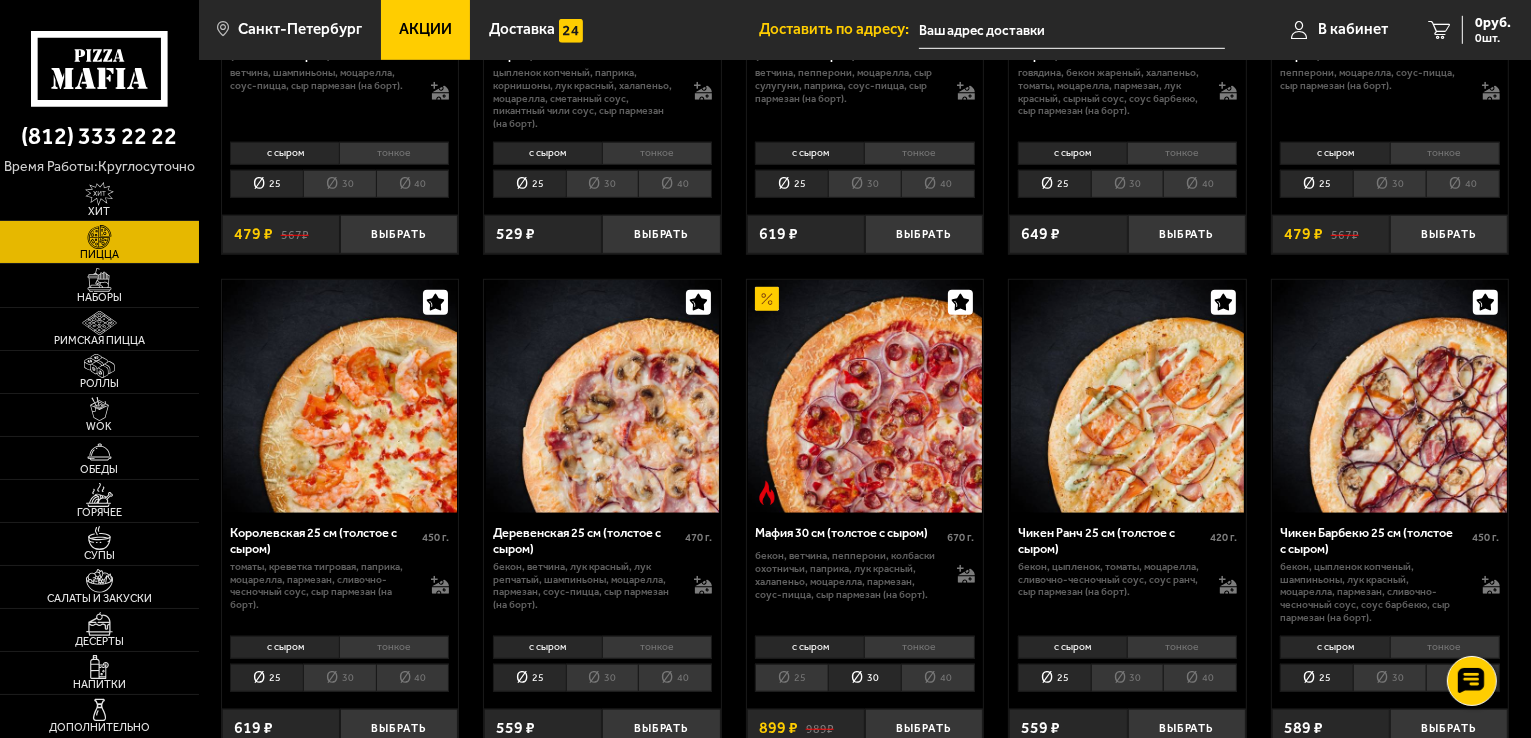 click on "тонкое" at bounding box center (919, 647) 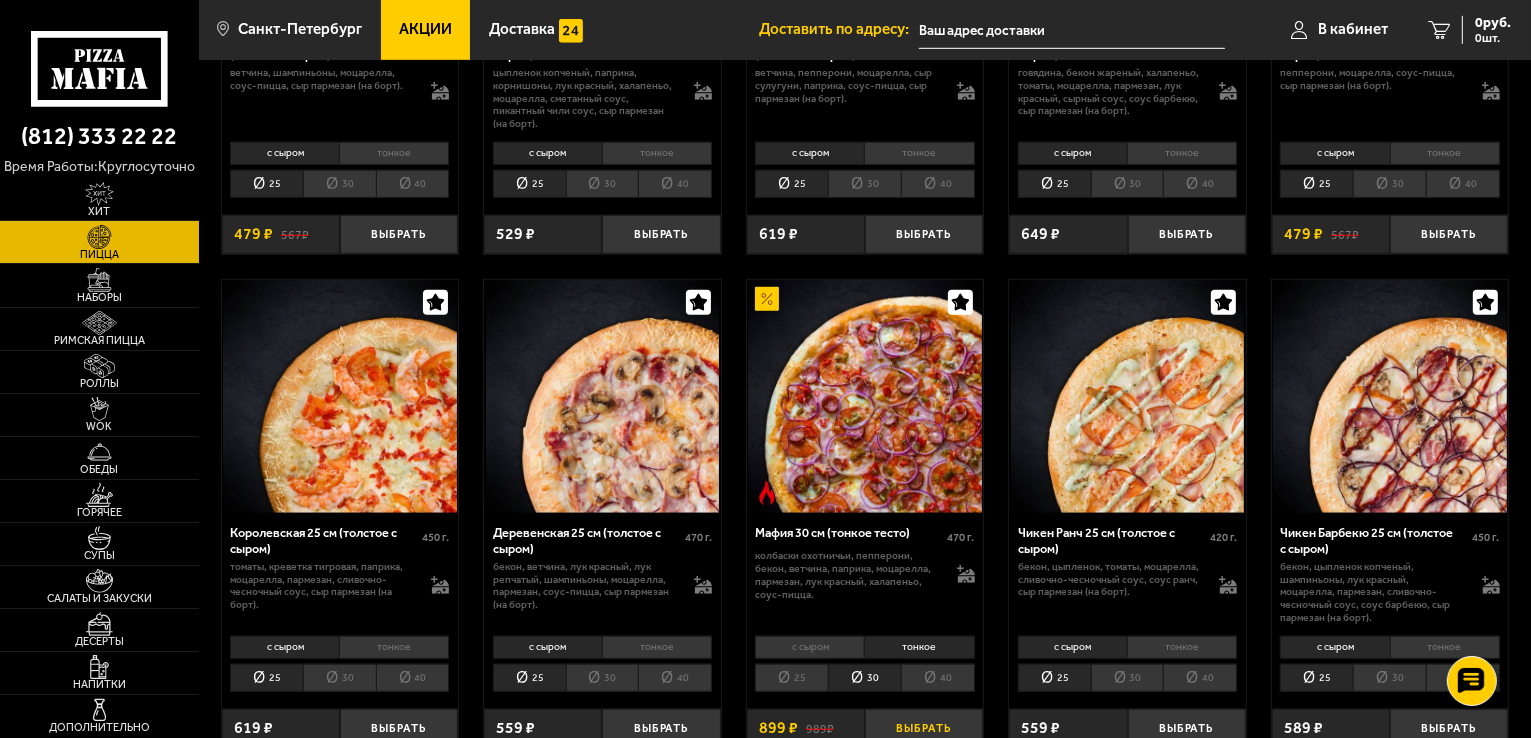 click on "Выбрать" at bounding box center [924, 728] 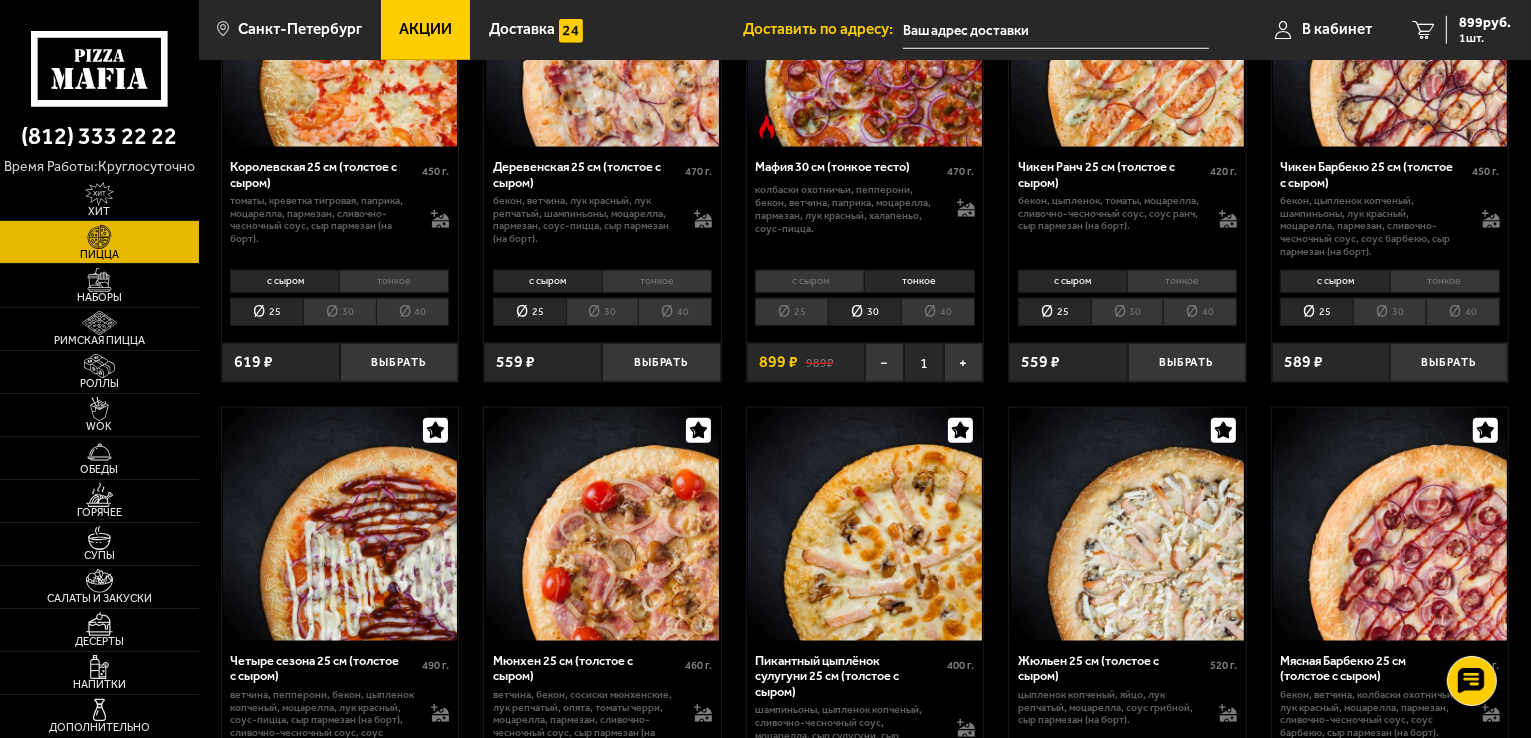 scroll, scrollTop: 1900, scrollLeft: 0, axis: vertical 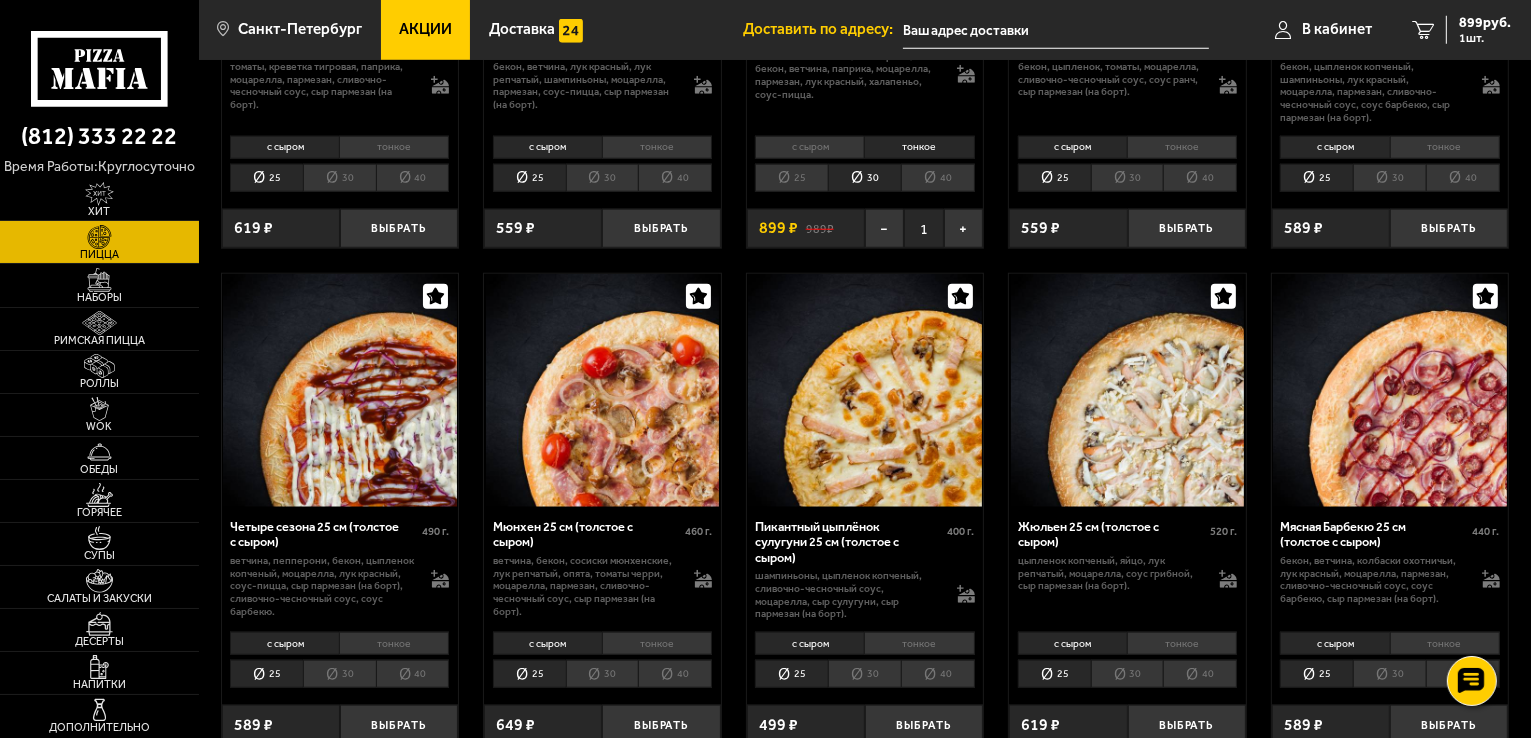 click on "тонкое" at bounding box center [1182, 643] 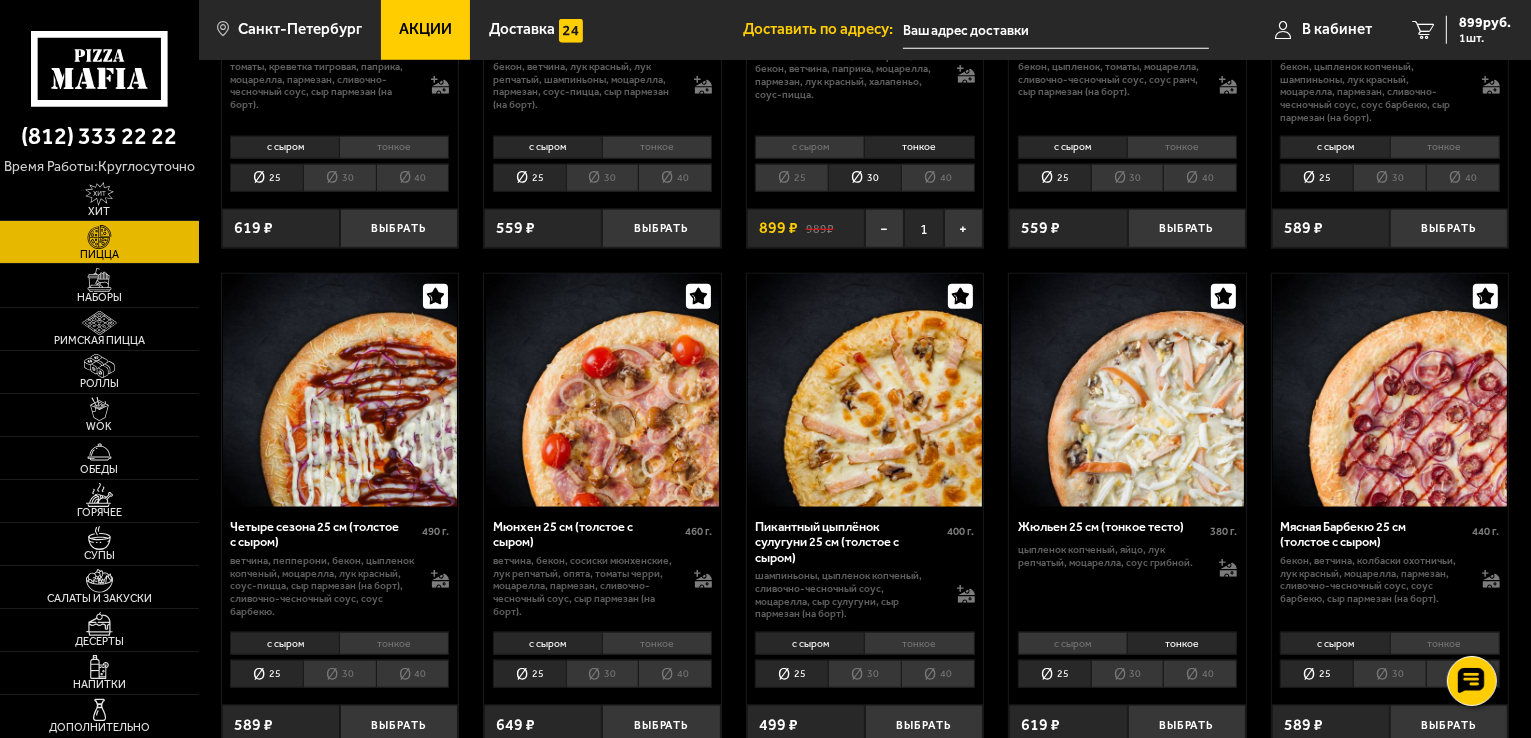 click on "с сыром" at bounding box center (1072, 643) 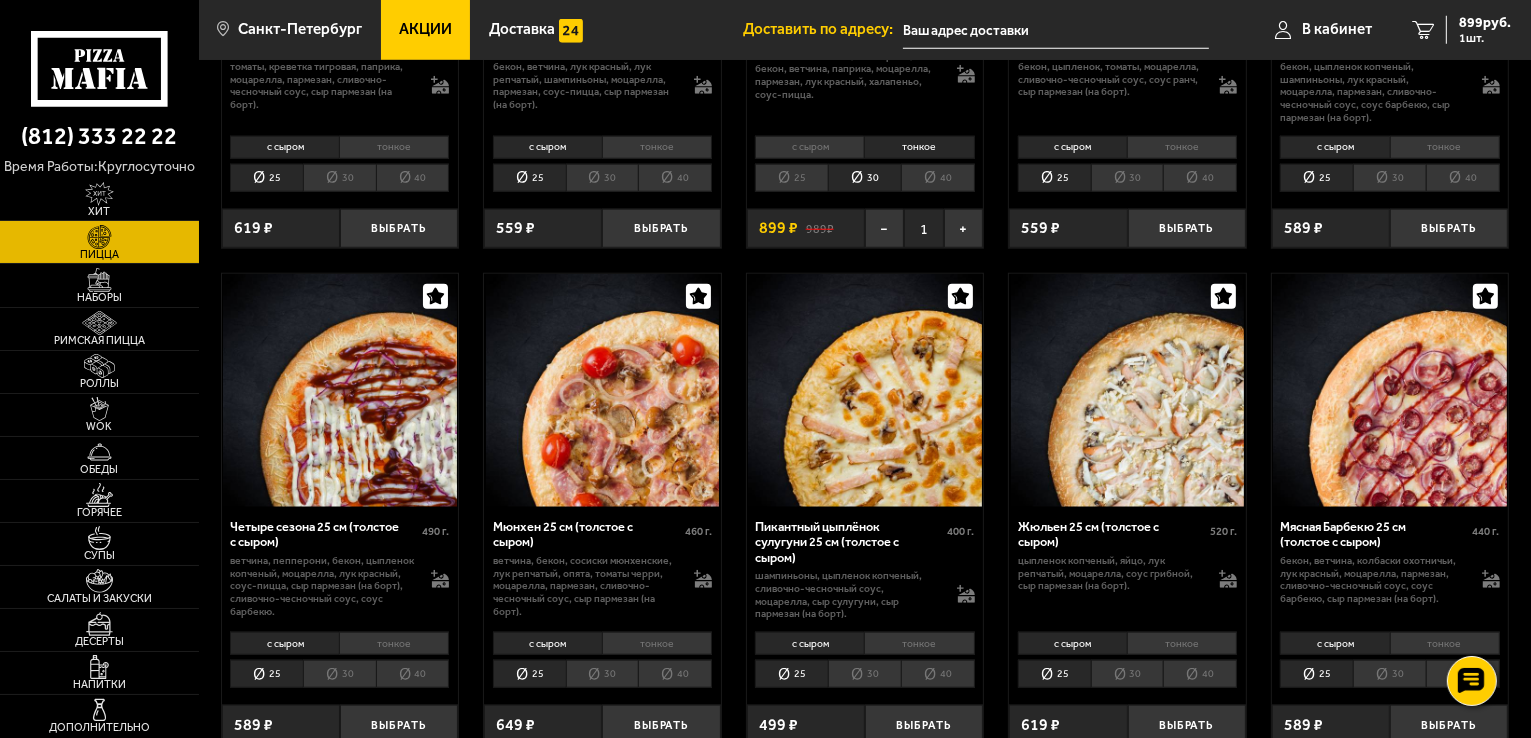 click on "тонкое" at bounding box center [1182, 643] 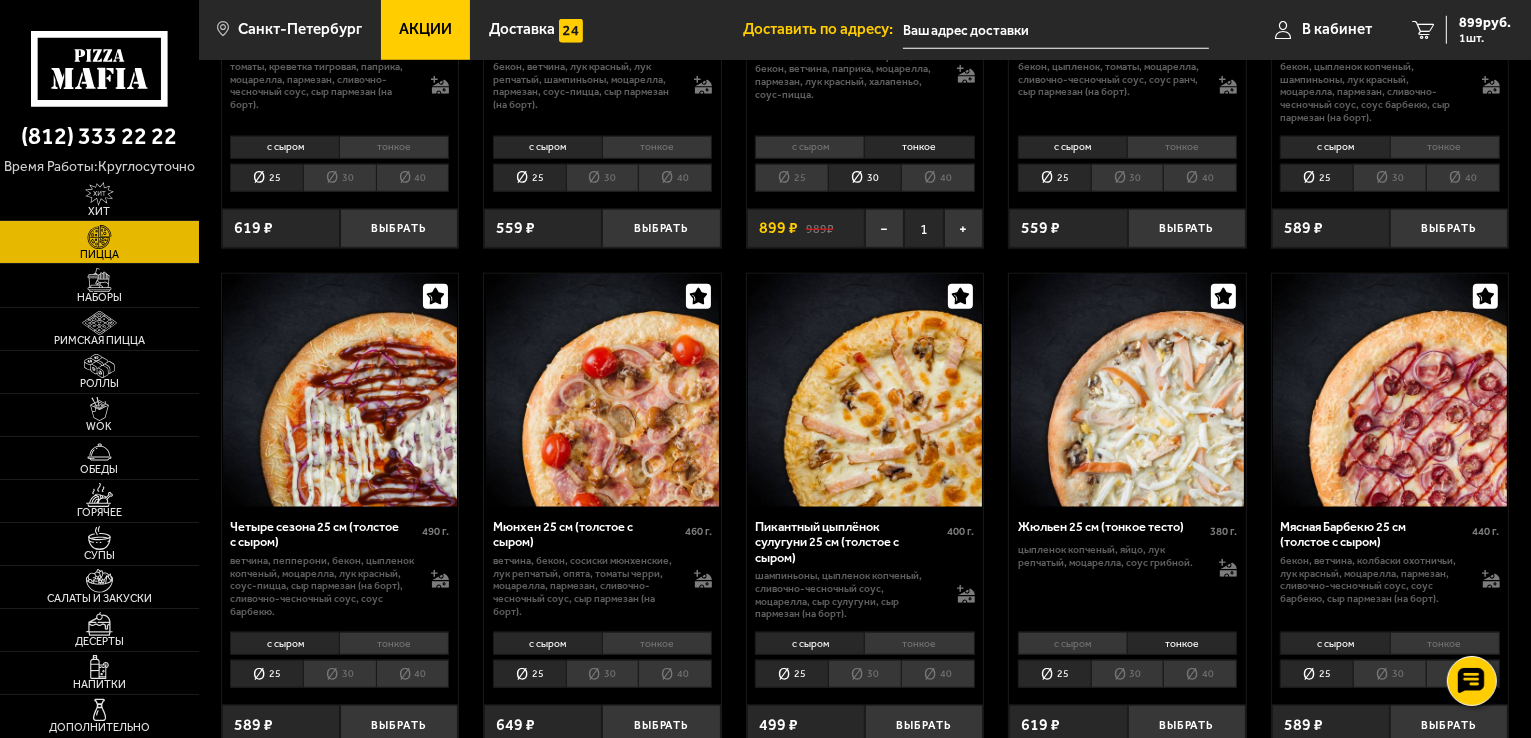 click on "с сыром" at bounding box center (1072, 643) 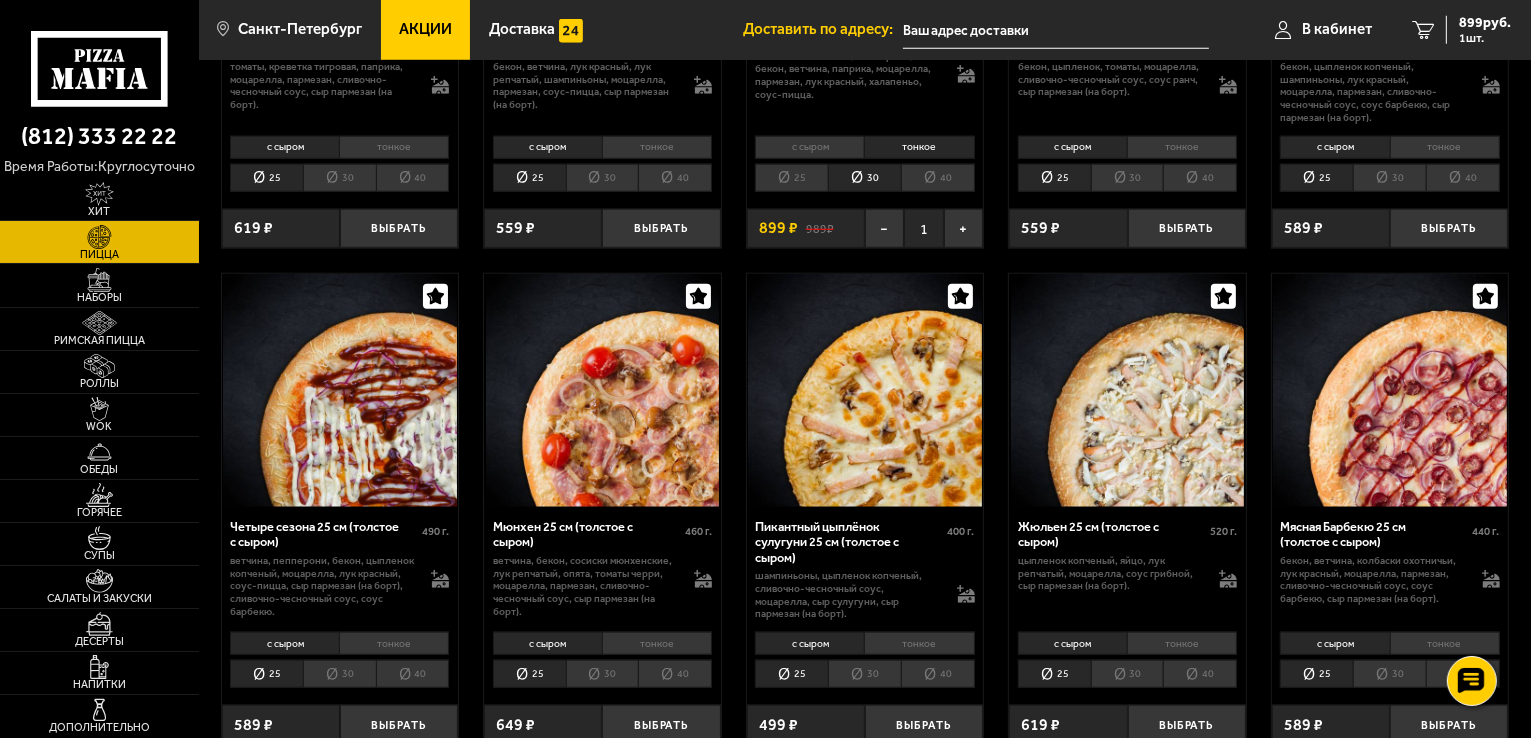 click on "тонкое" at bounding box center [1182, 643] 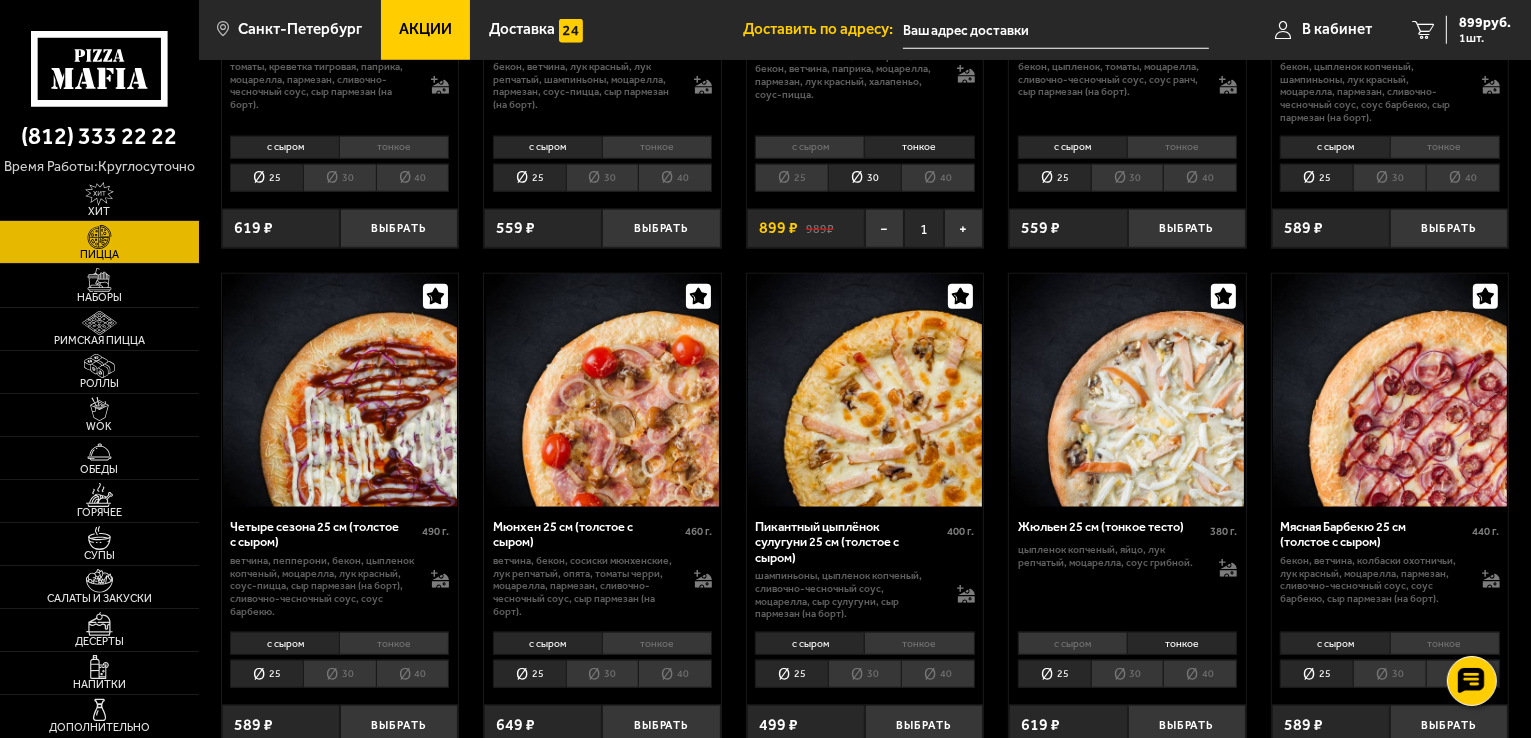 click on "с сыром" at bounding box center [1072, 643] 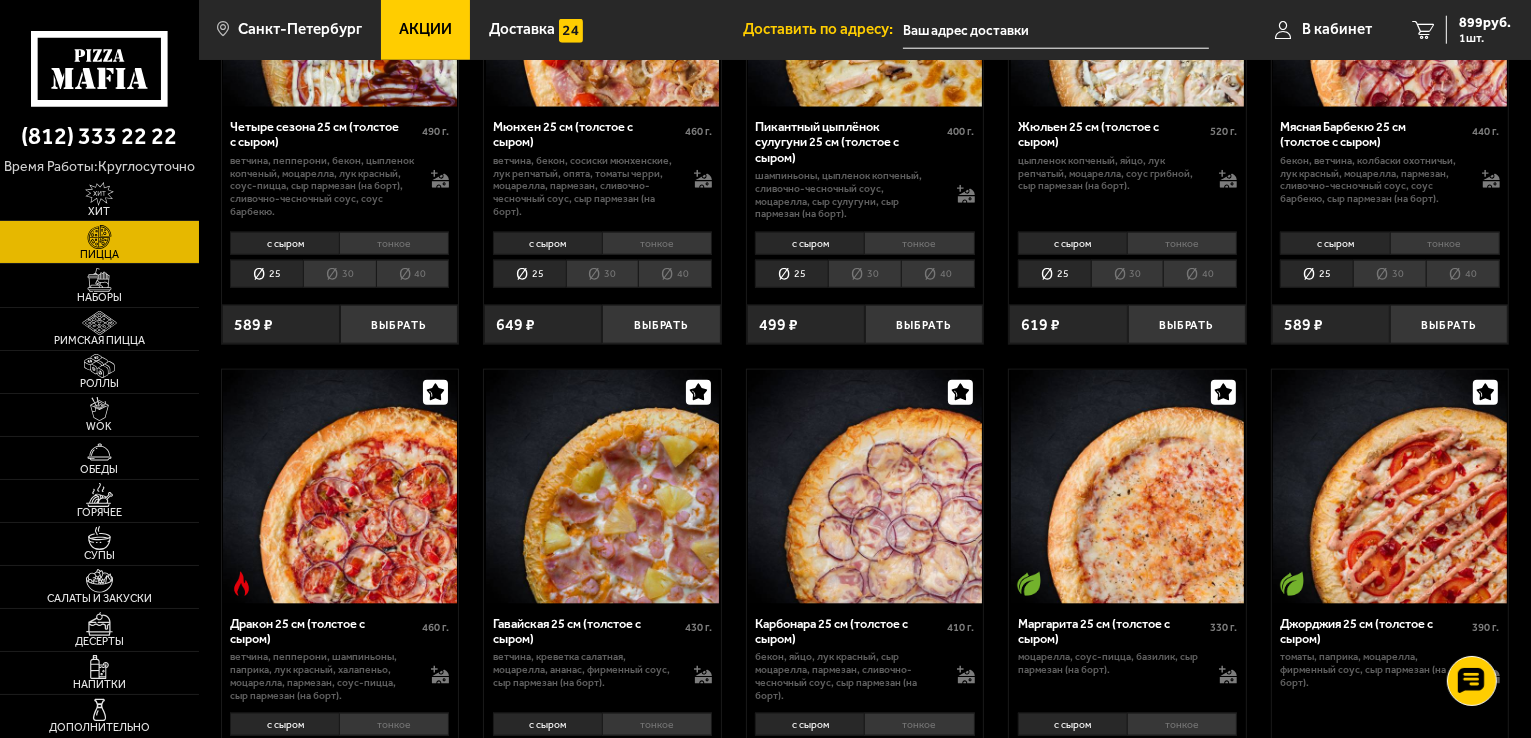 scroll, scrollTop: 2400, scrollLeft: 0, axis: vertical 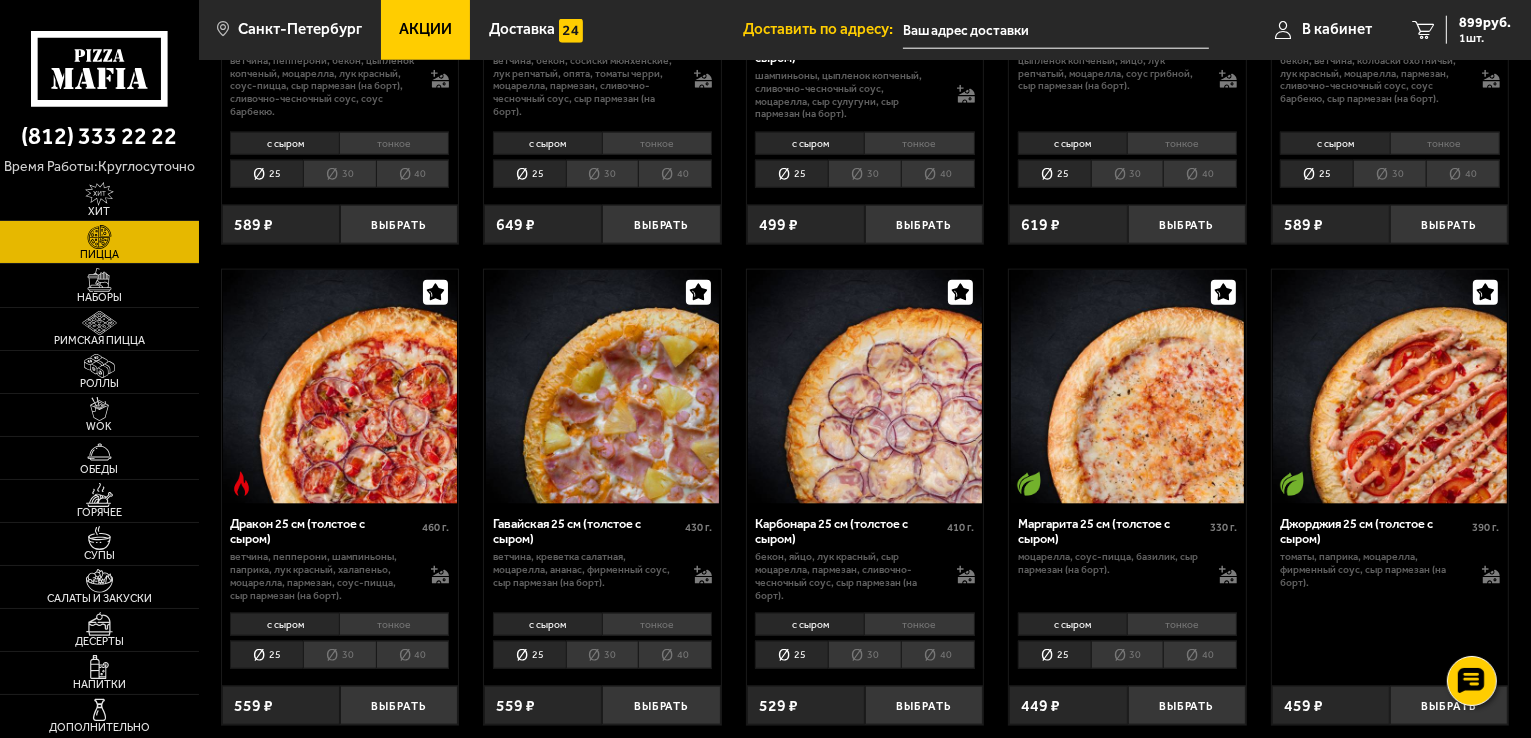 click on "тонкое" at bounding box center (1182, 624) 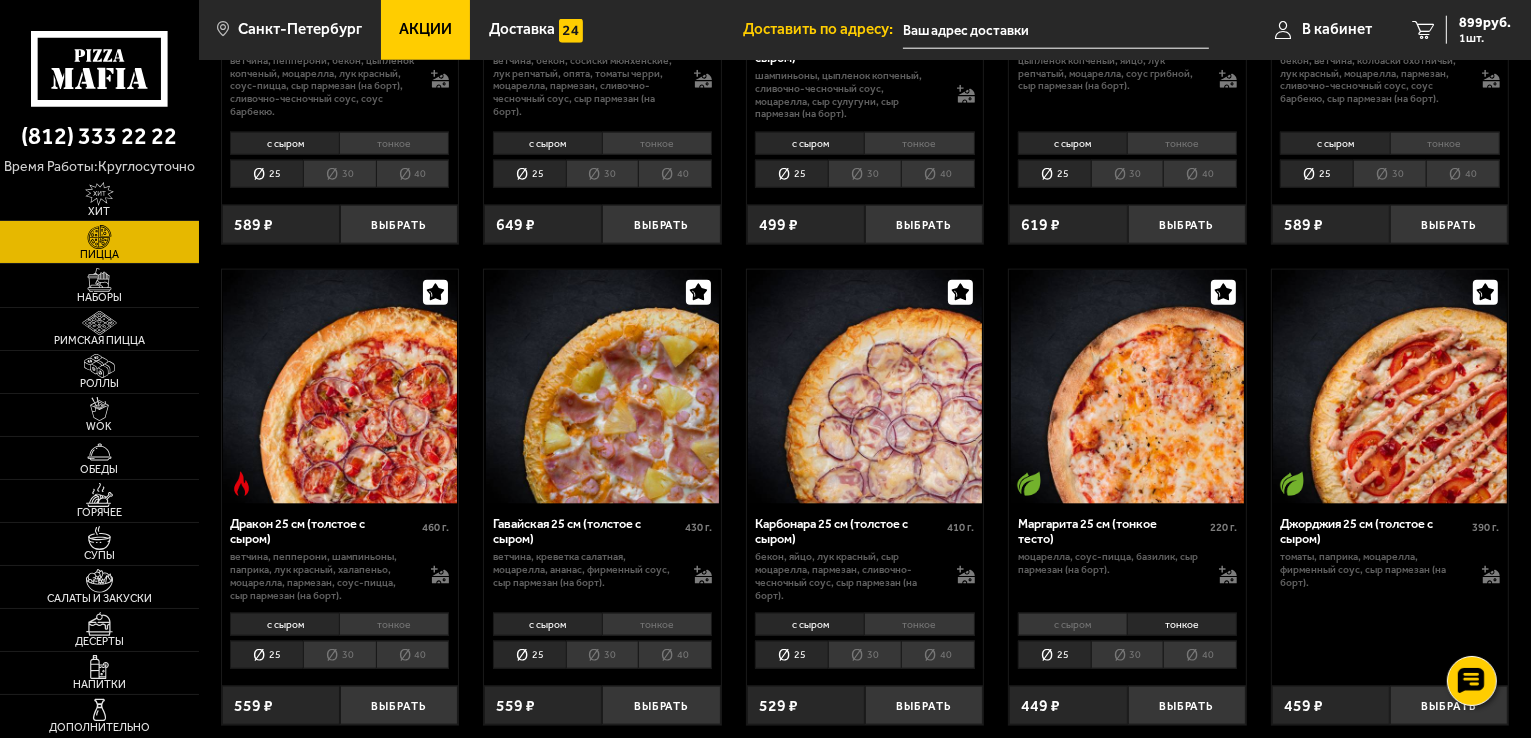click on "с сыром" at bounding box center (1072, 624) 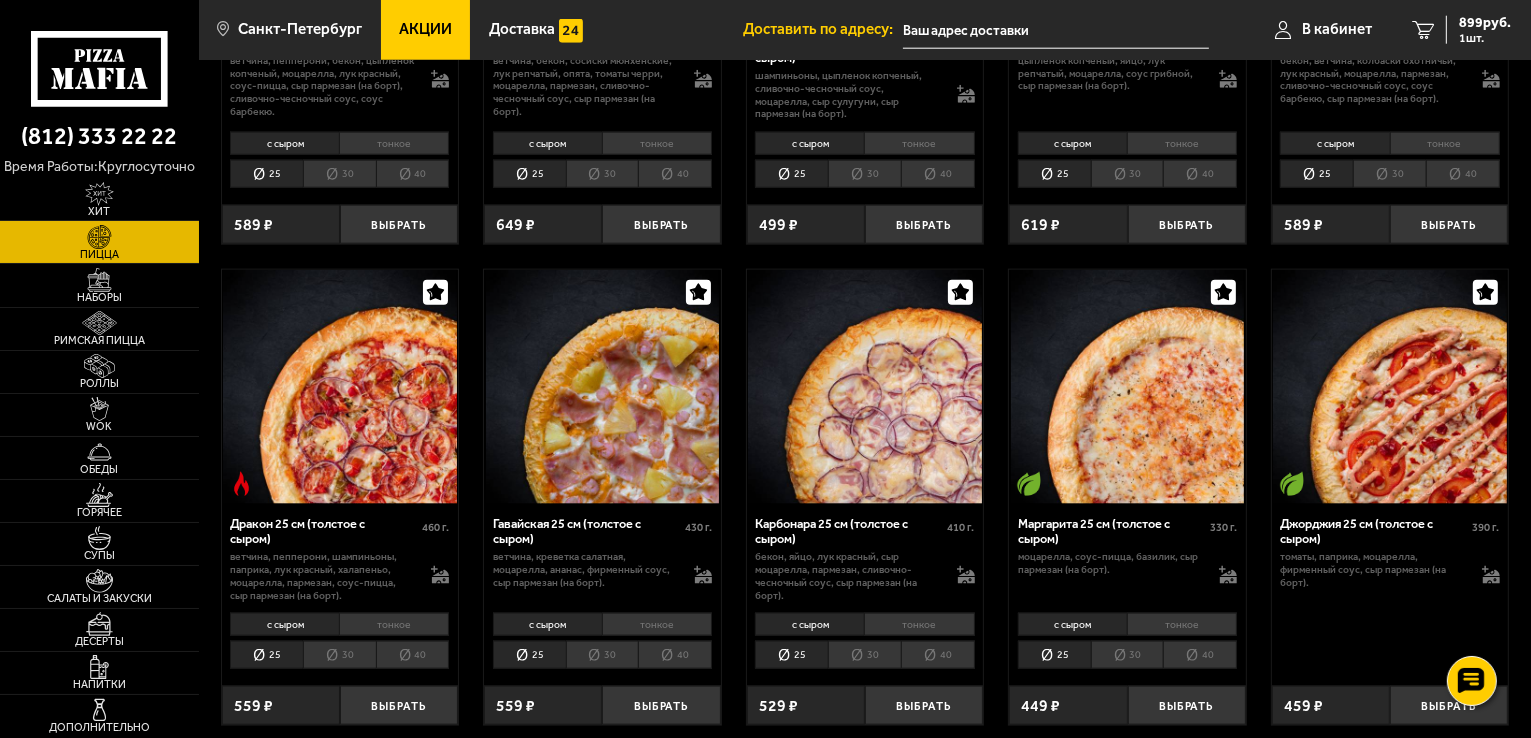 click on "тонкое" at bounding box center [1182, 624] 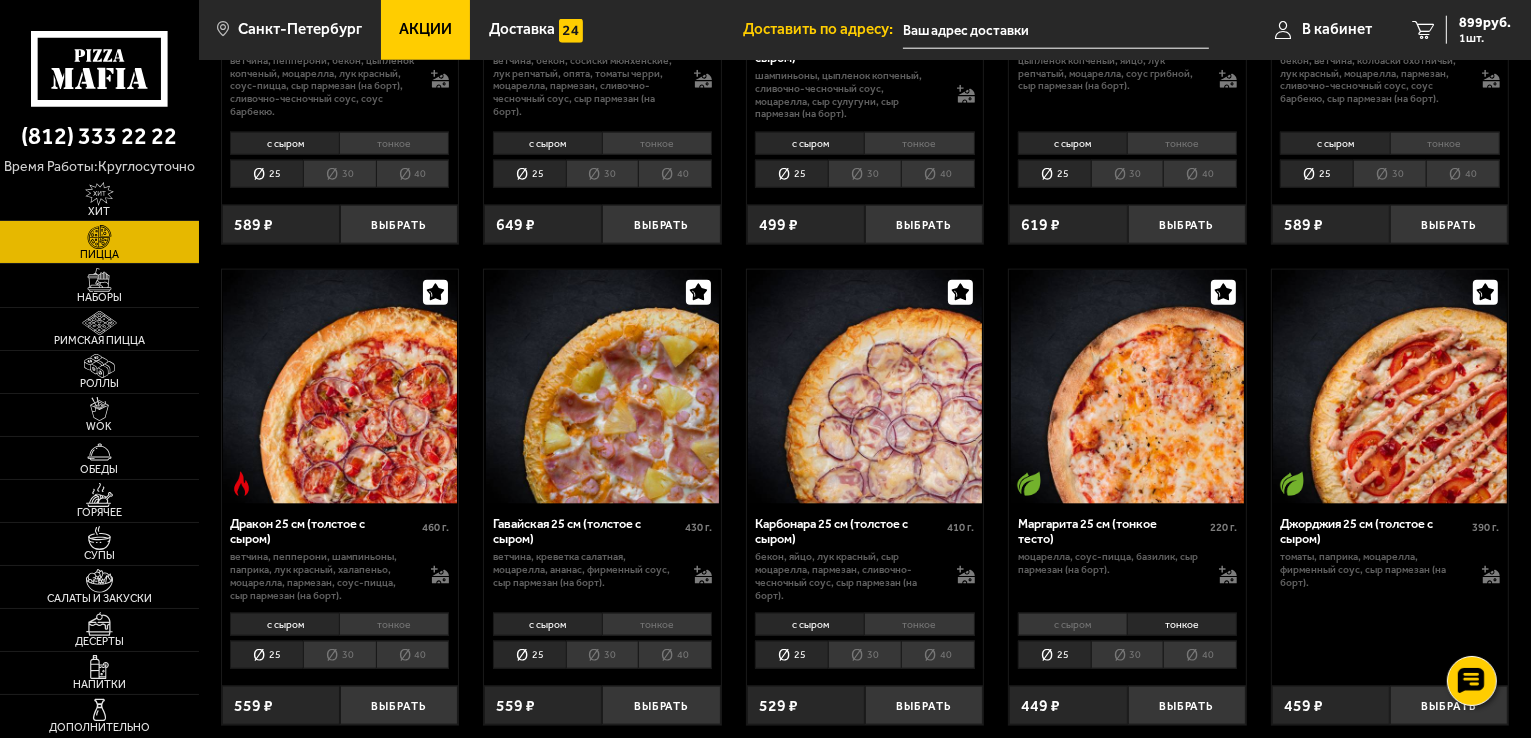 click on "с сыром" at bounding box center [1072, 624] 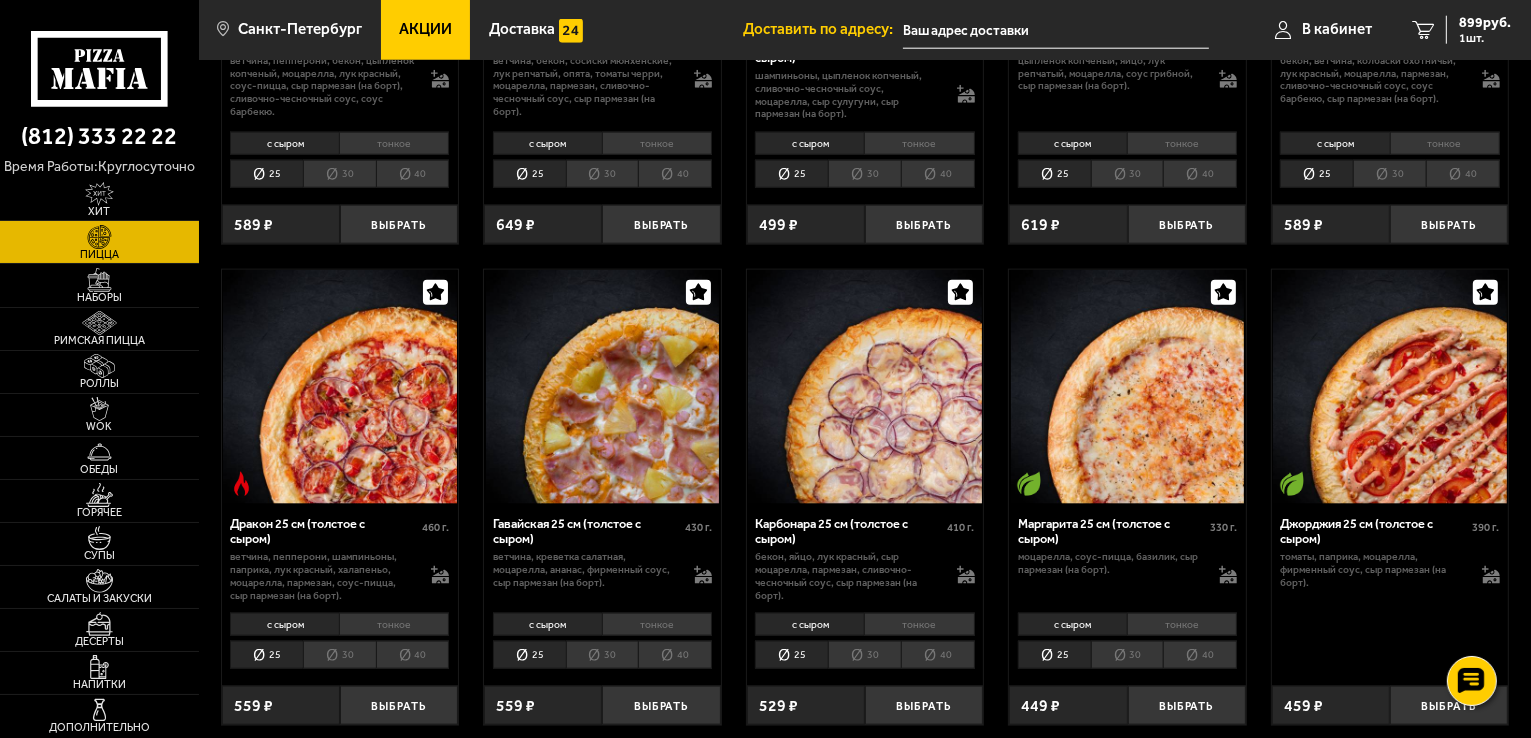 click on "тонкое" at bounding box center [1182, 624] 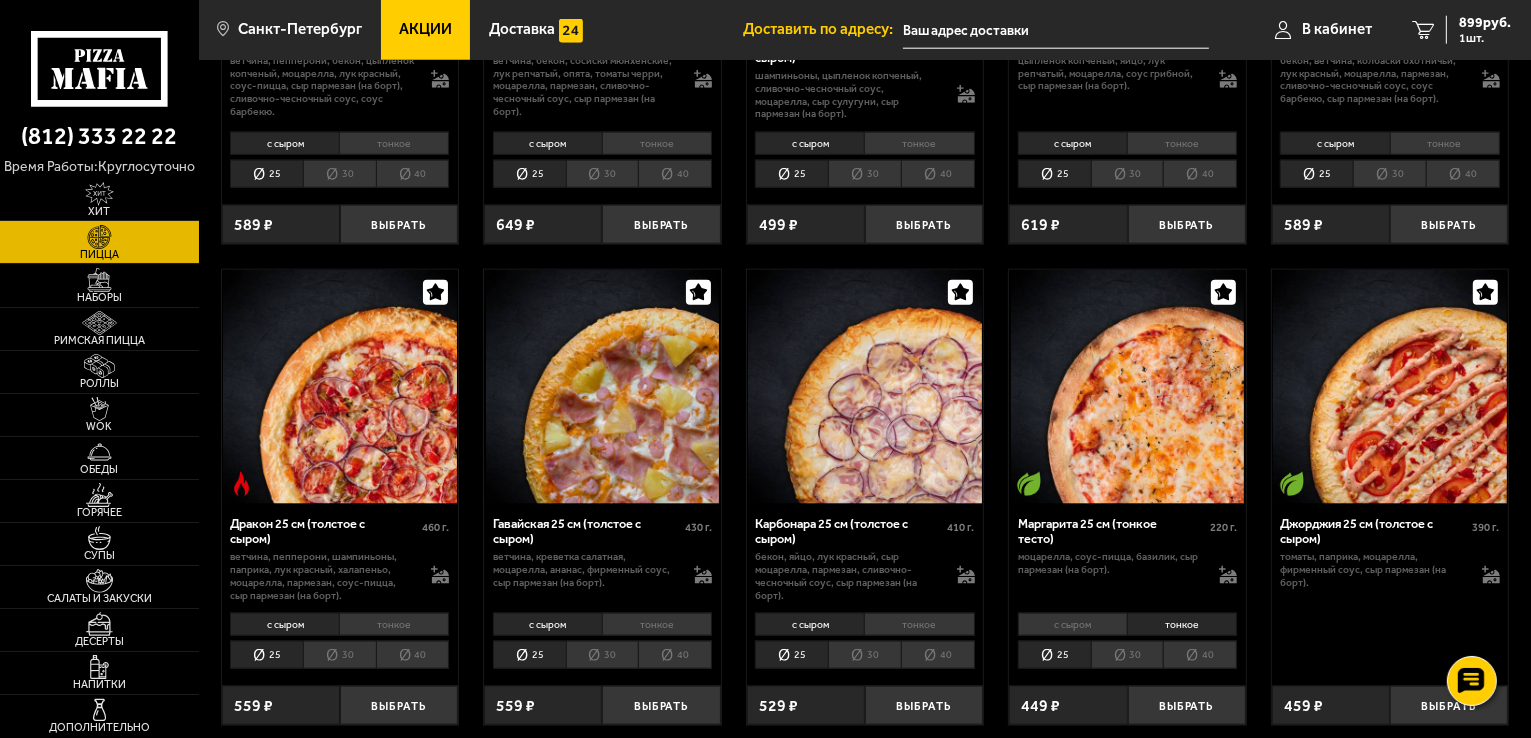 click on "с сыром" at bounding box center (1072, 624) 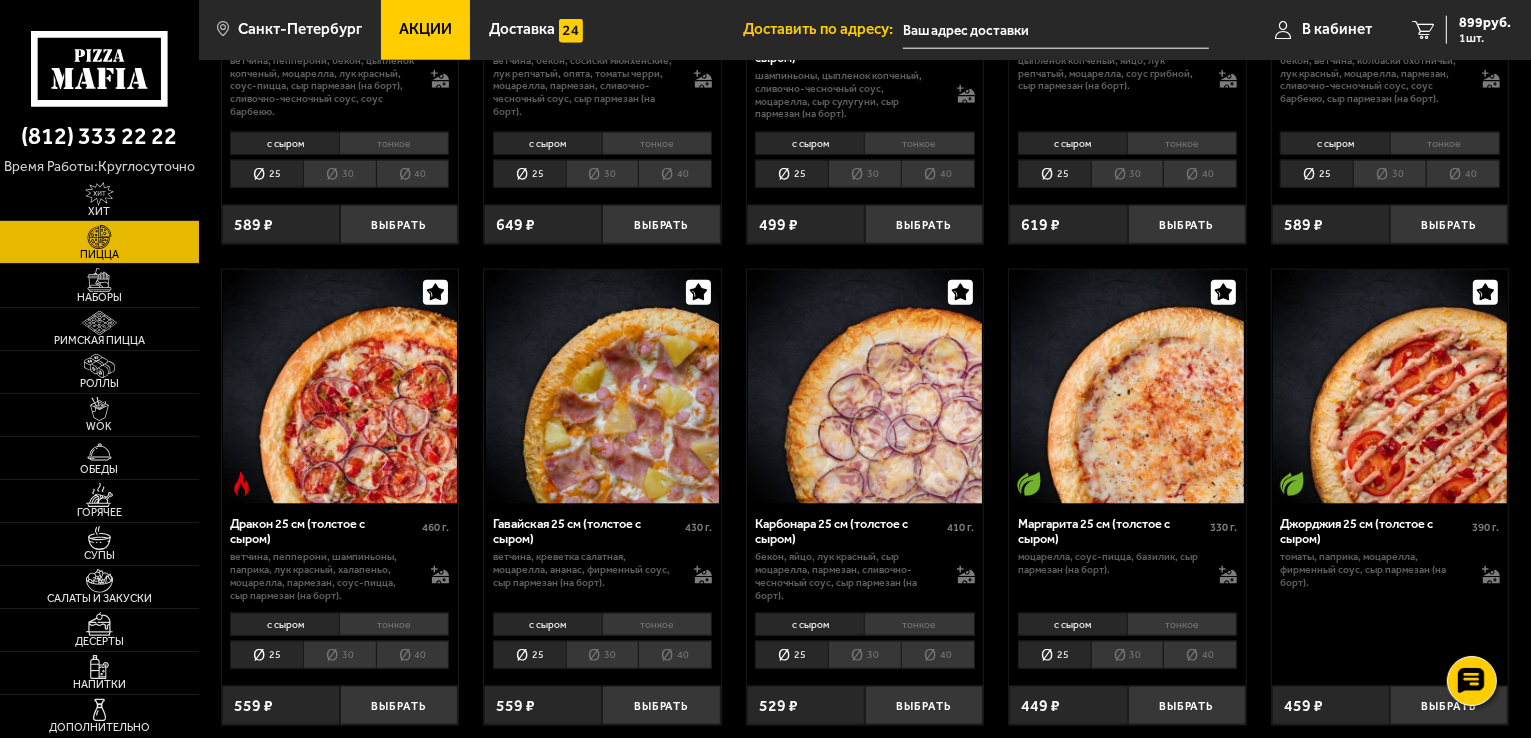 click on "тонкое" at bounding box center (1182, 624) 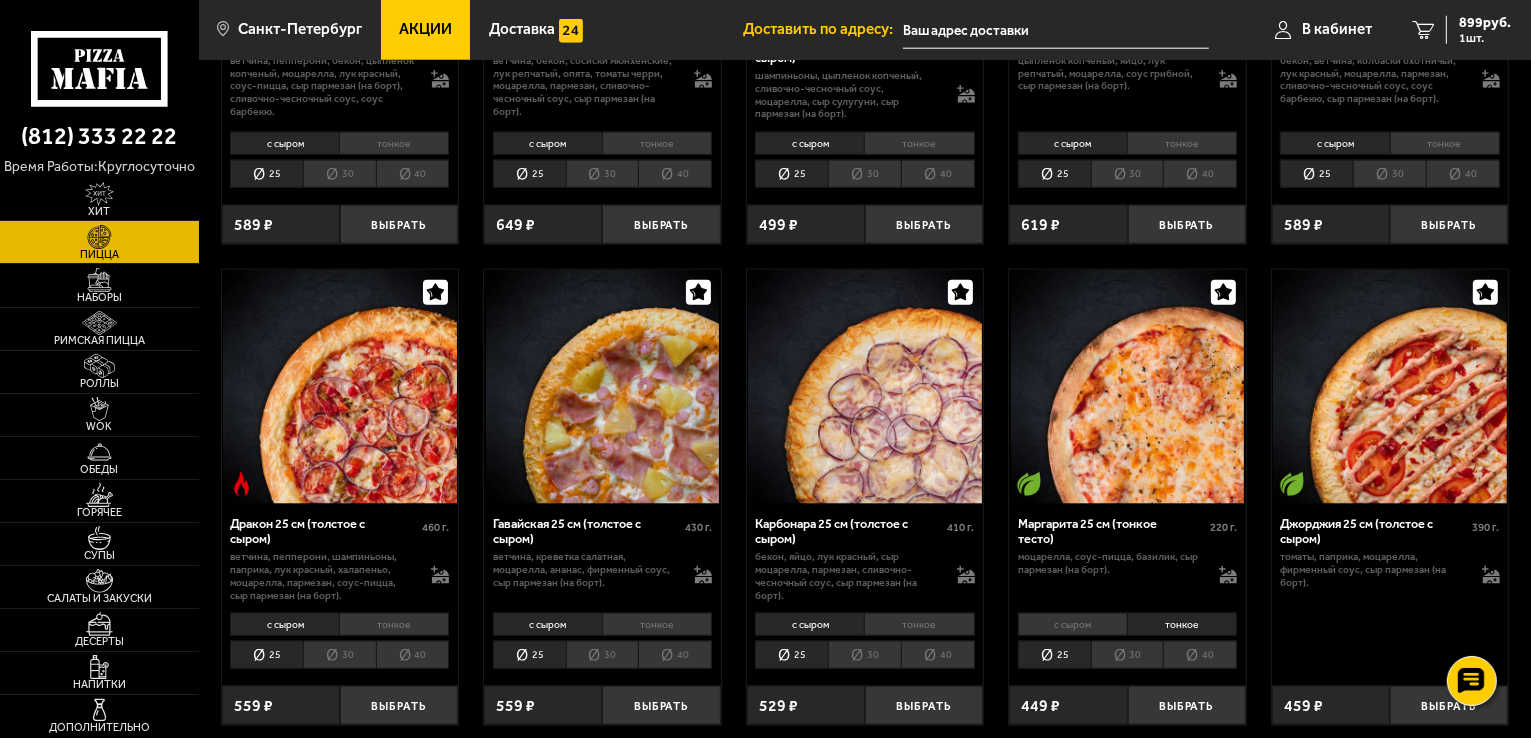 click on "с сыром" at bounding box center (1072, 624) 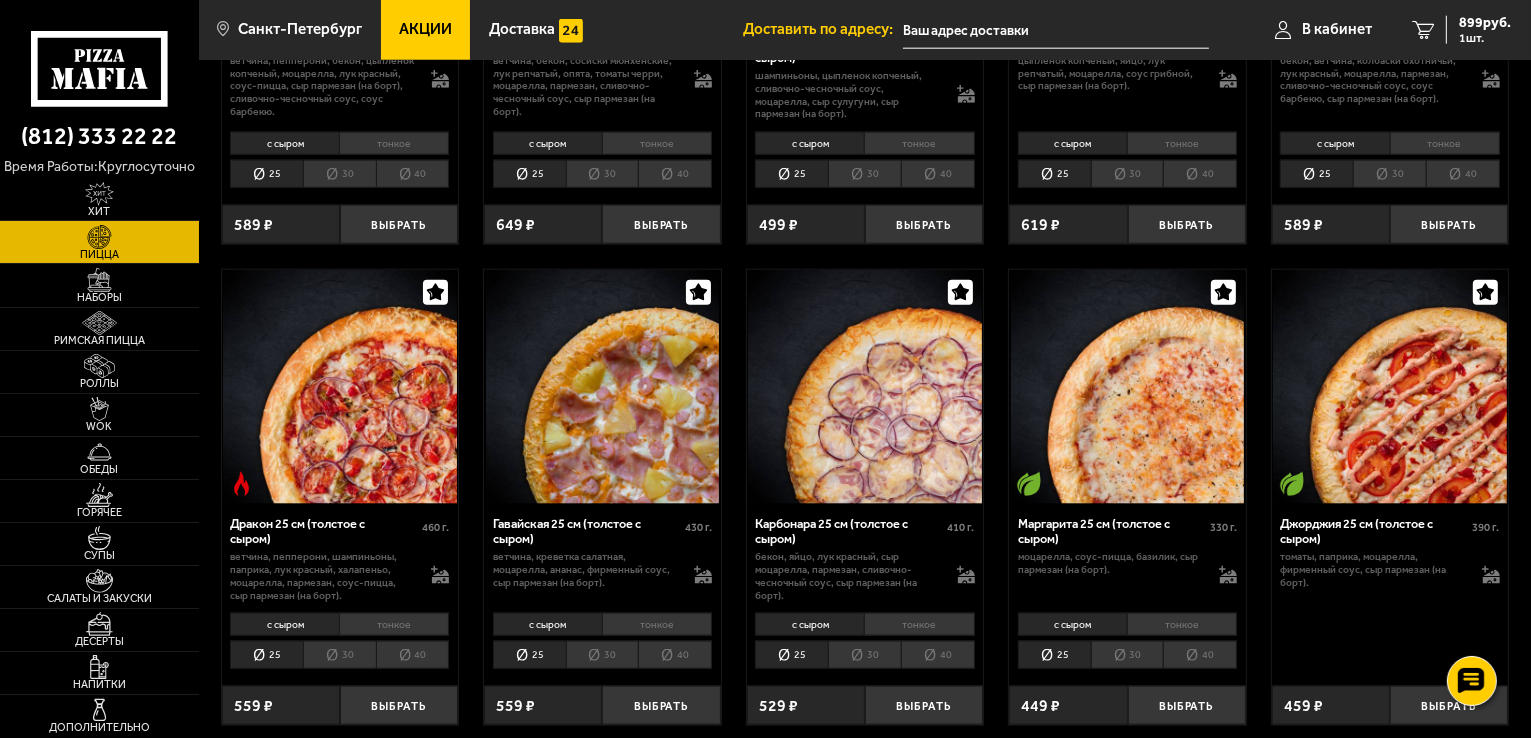 click on "тонкое" at bounding box center (1182, 624) 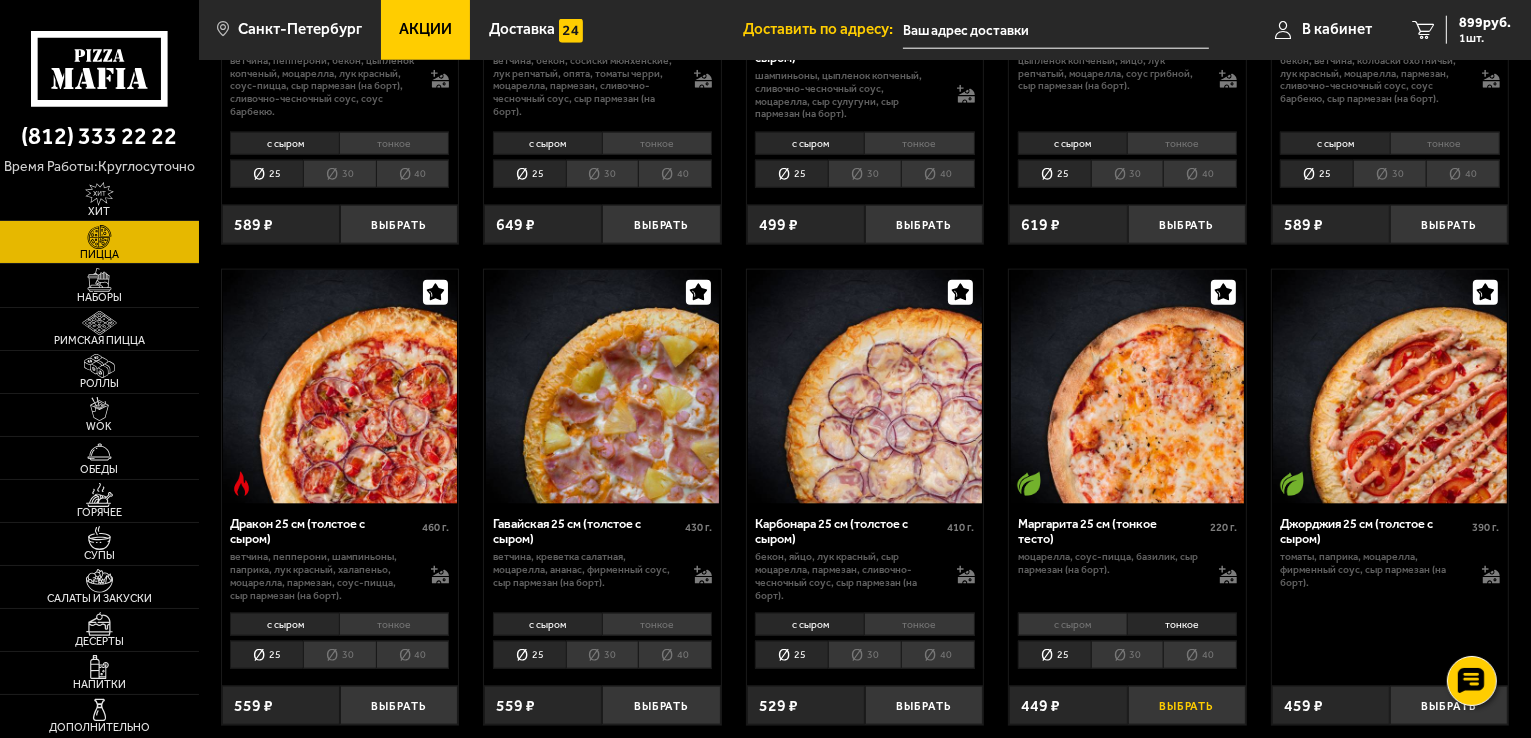 click on "Выбрать" at bounding box center (1187, 705) 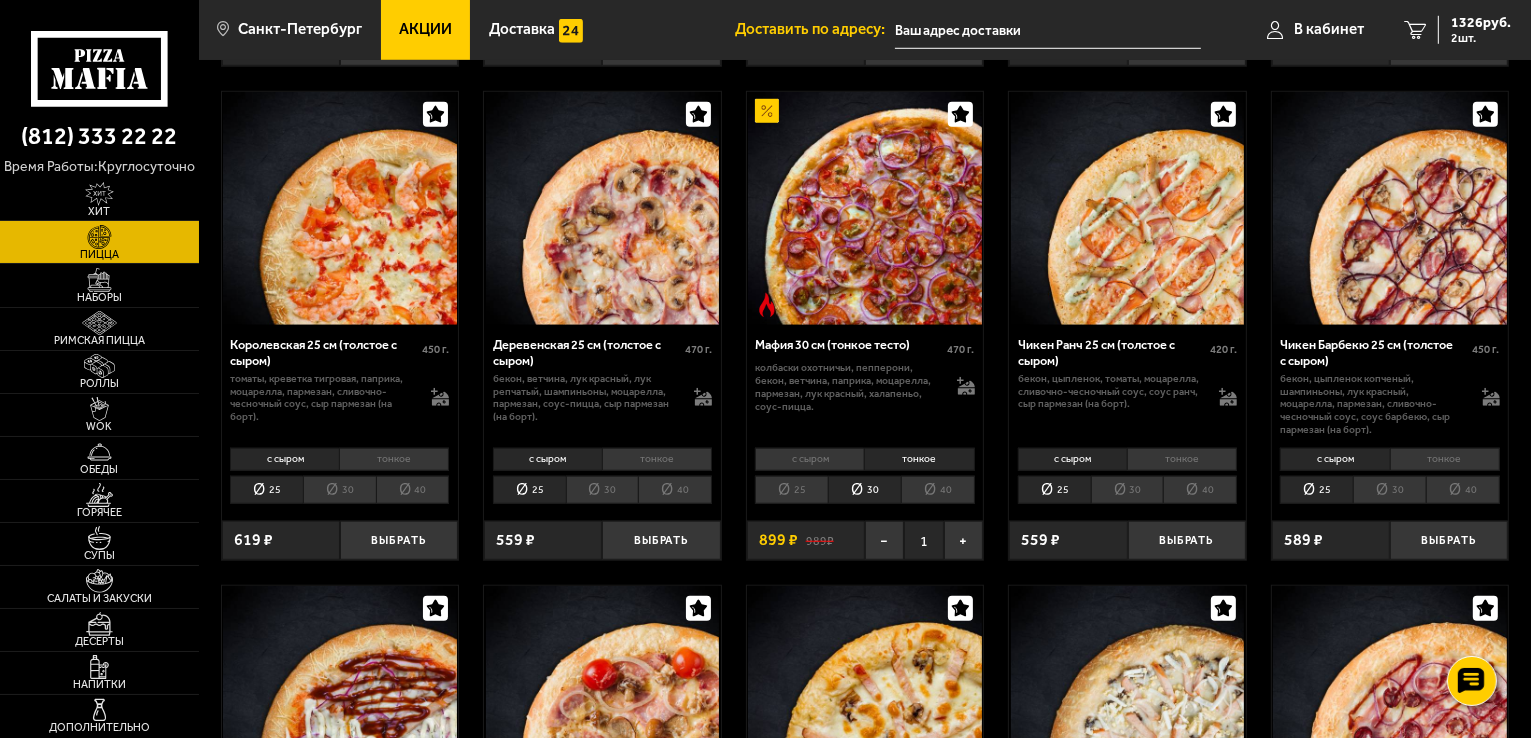 scroll, scrollTop: 1600, scrollLeft: 0, axis: vertical 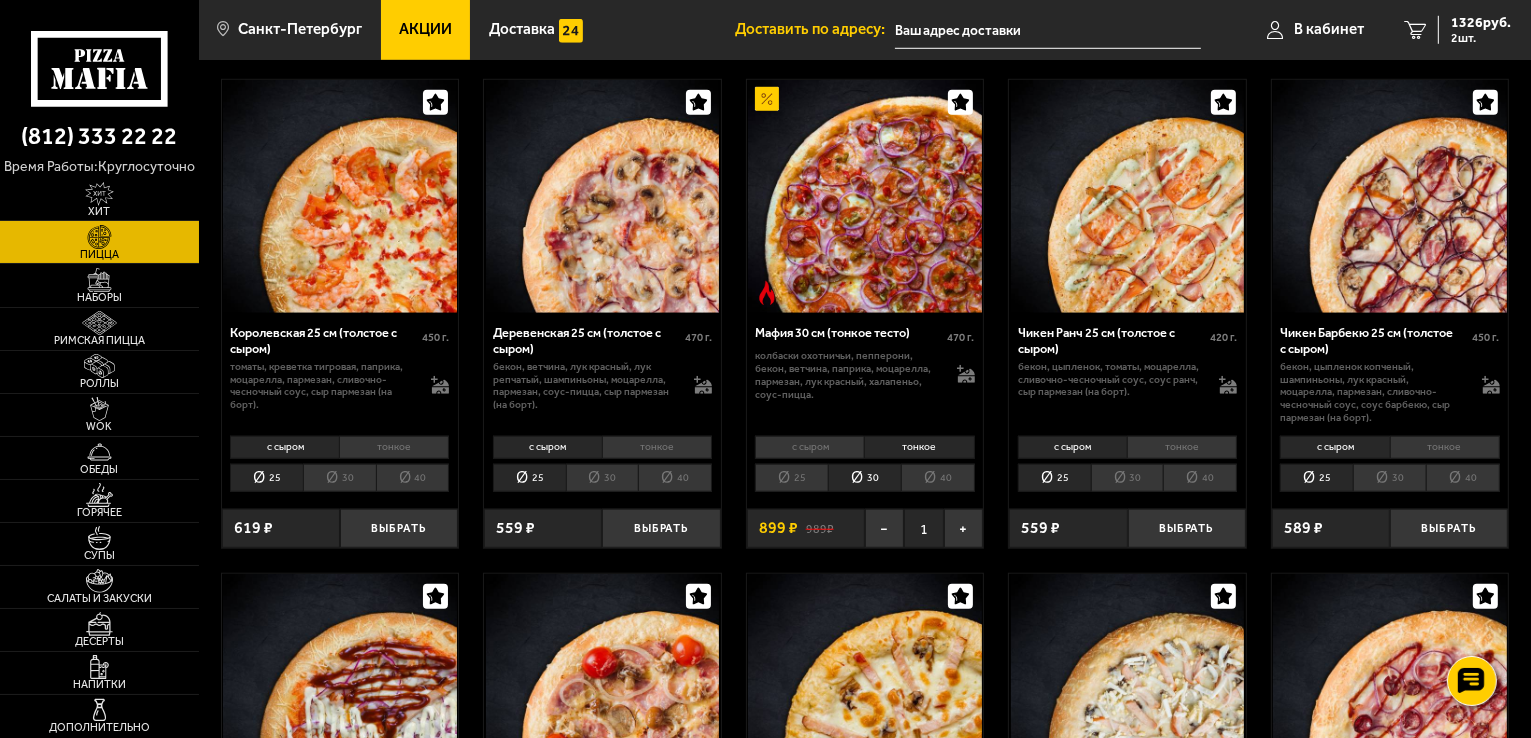 click on "25" at bounding box center (791, 478) 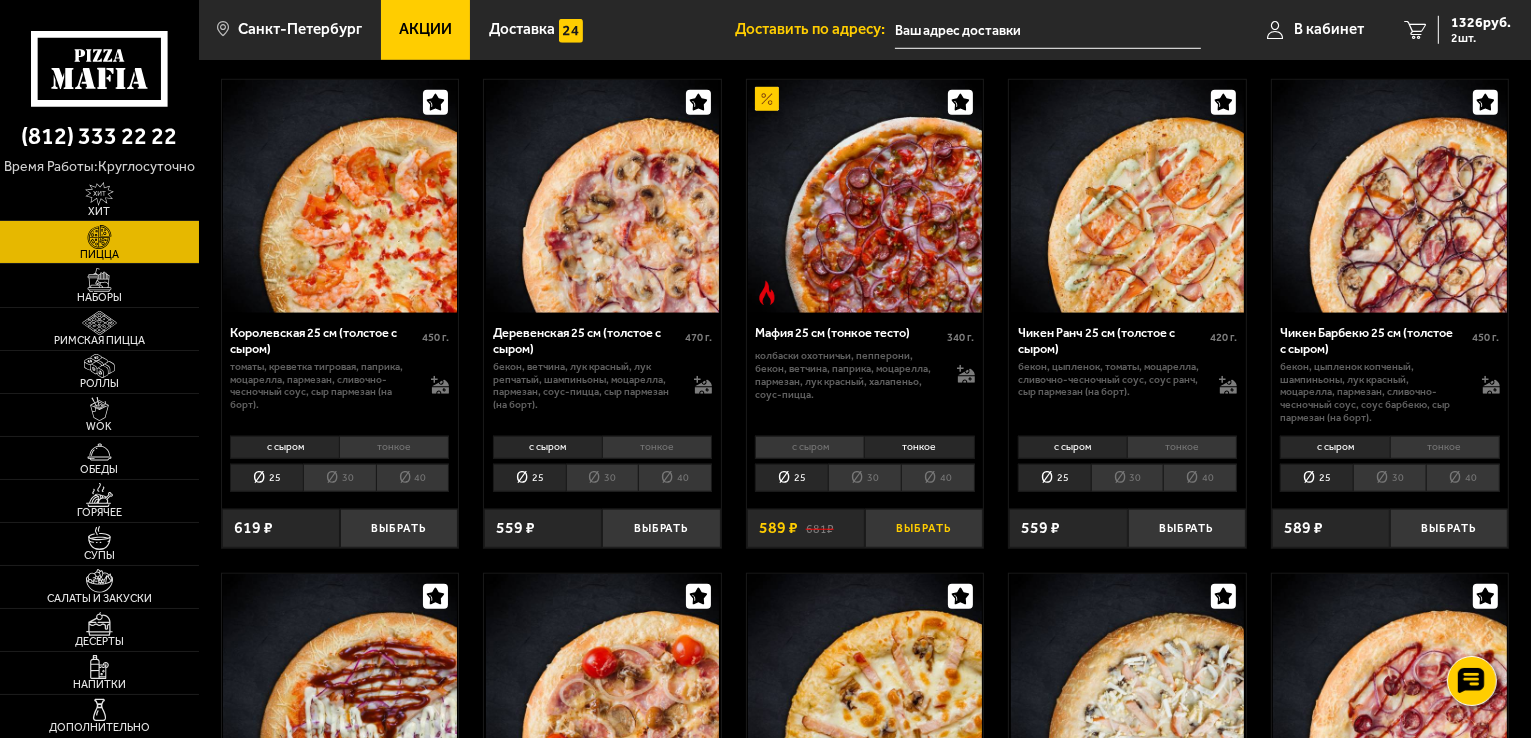 click on "Выбрать" at bounding box center [924, 528] 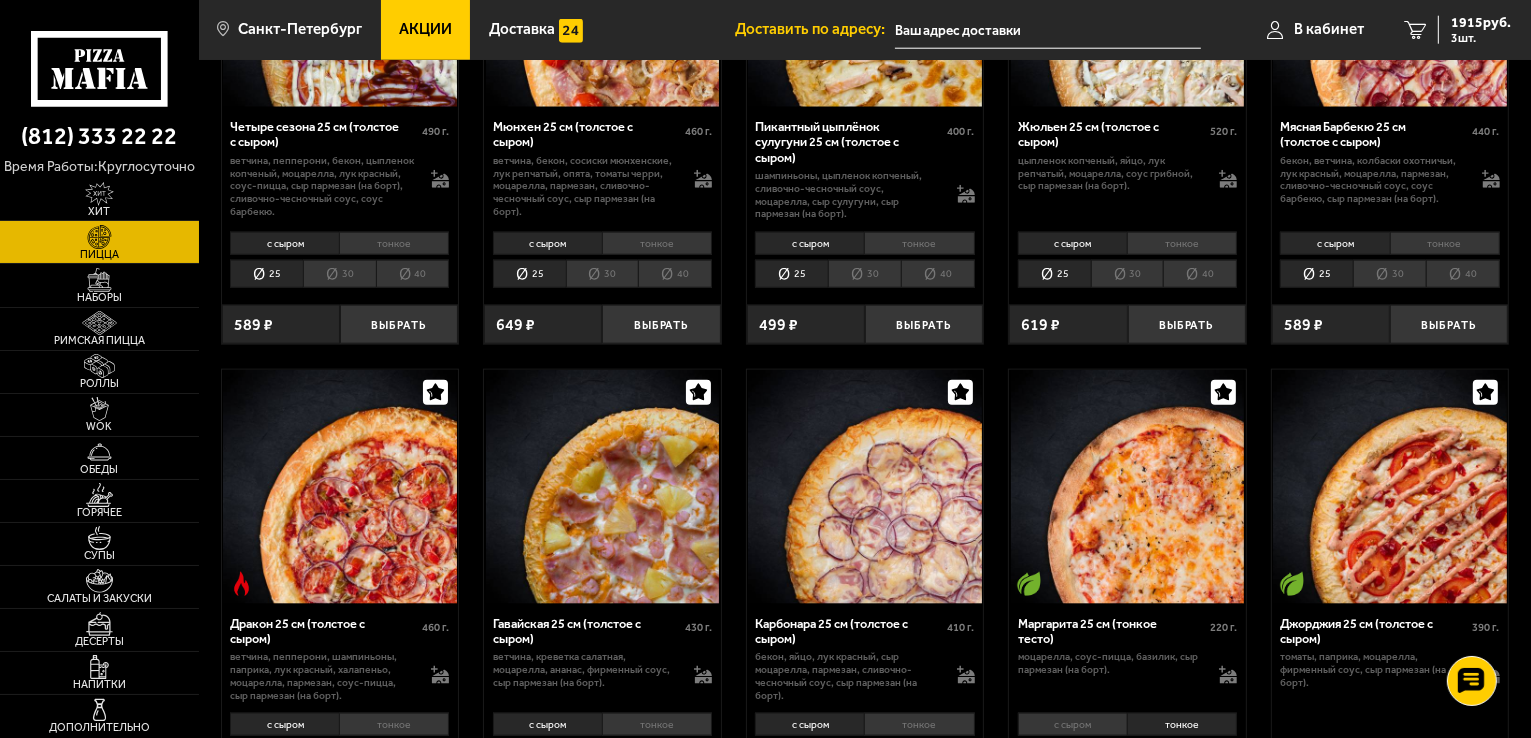 scroll, scrollTop: 2400, scrollLeft: 0, axis: vertical 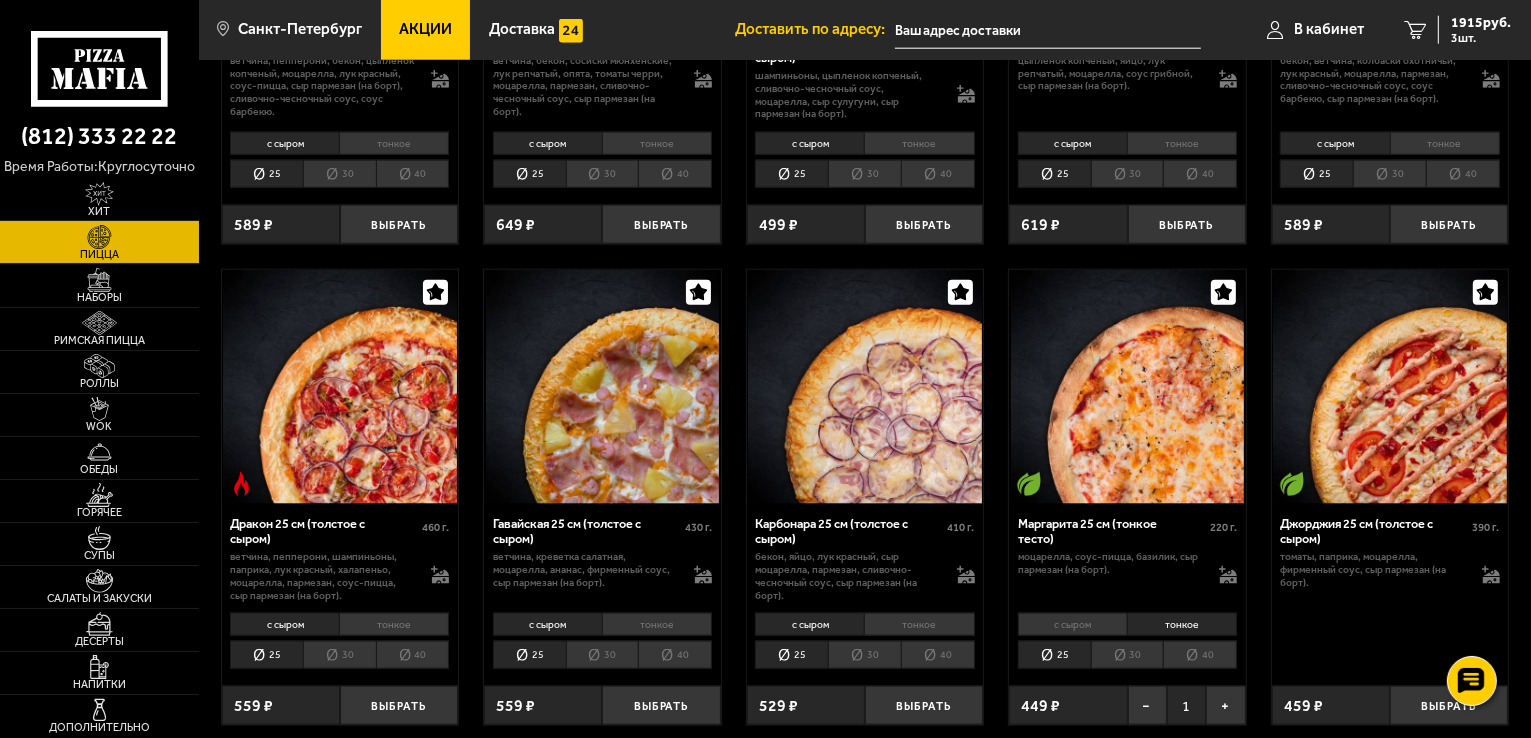 click on "30" at bounding box center (1127, 655) 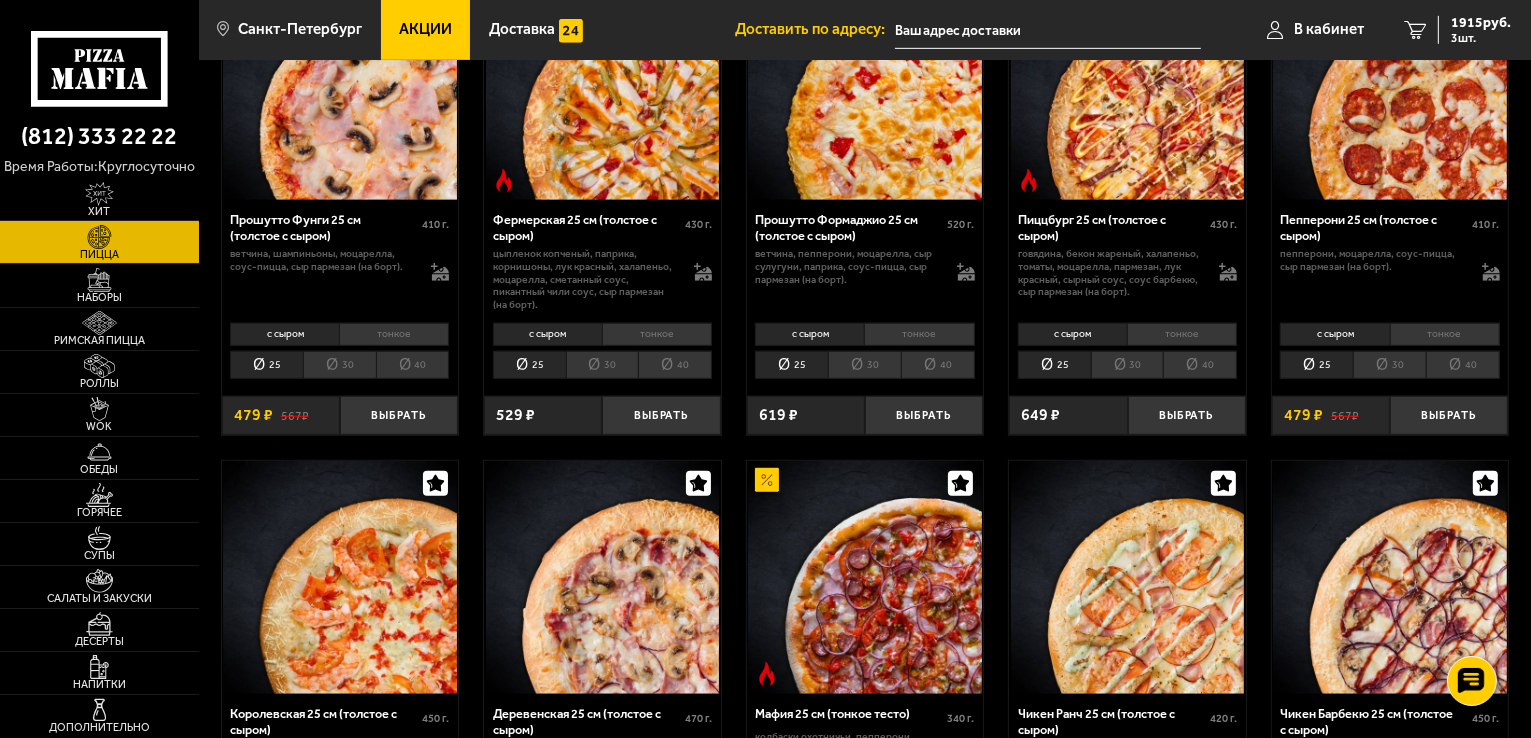 scroll, scrollTop: 1500, scrollLeft: 0, axis: vertical 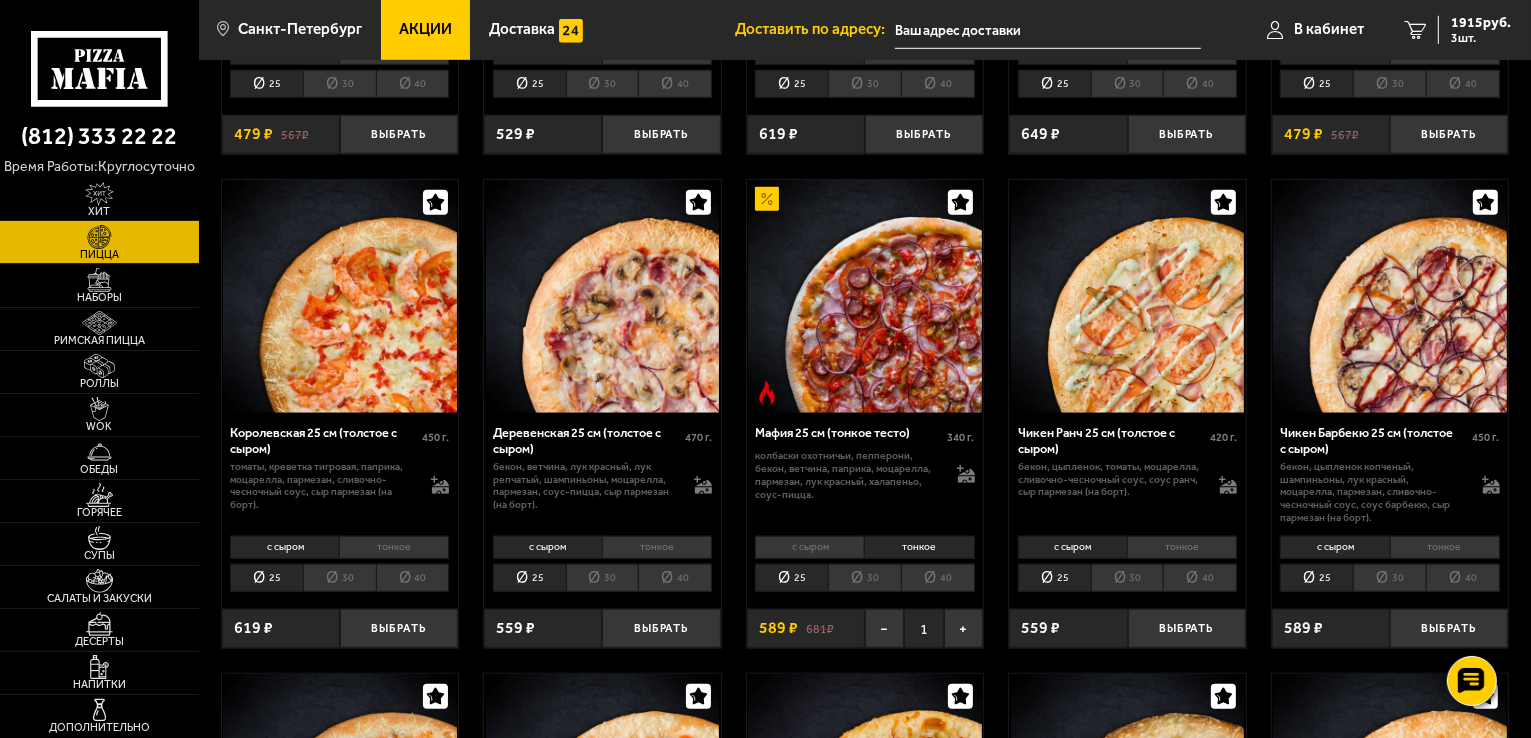 click on "25" at bounding box center (529, 578) 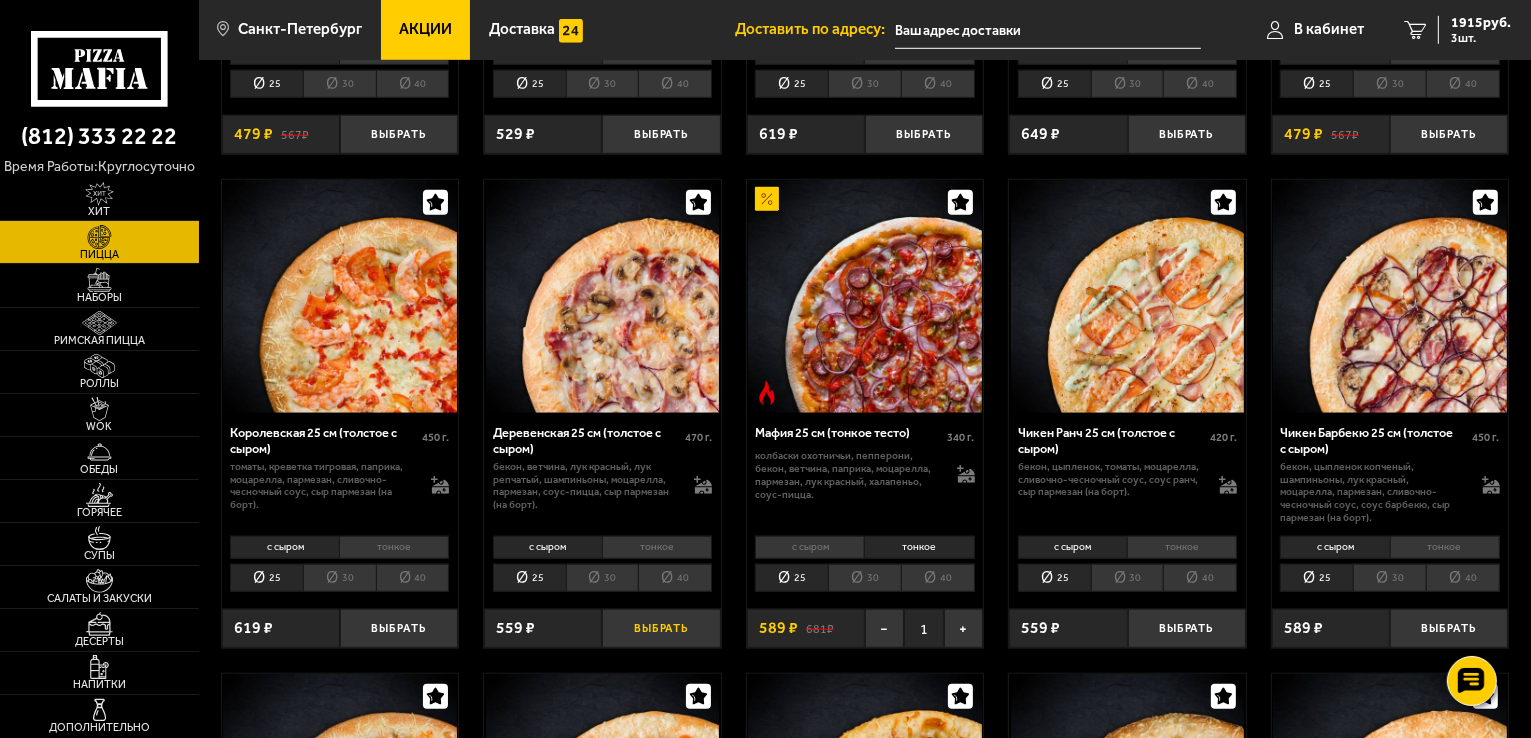 click on "Выбрать" at bounding box center (661, 628) 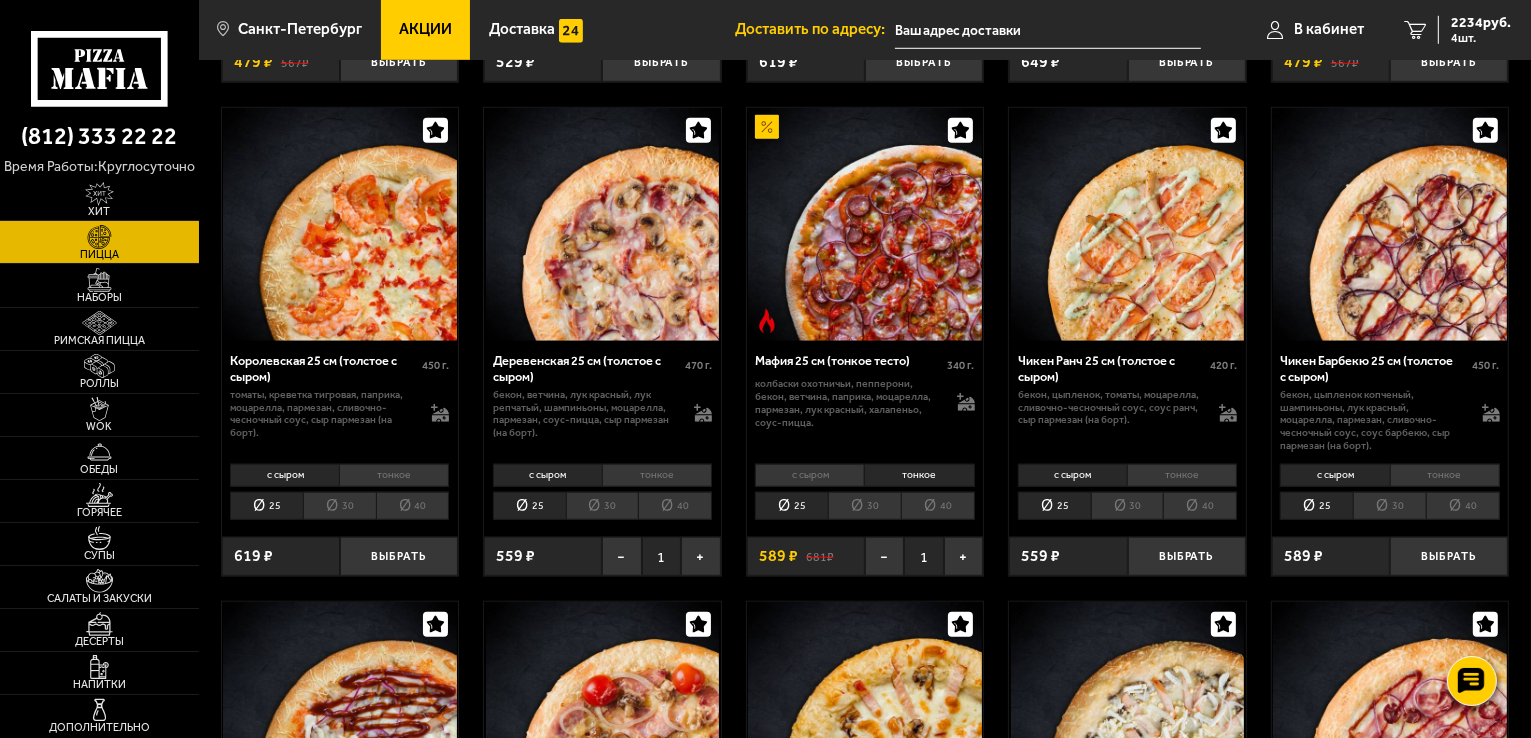 scroll, scrollTop: 1400, scrollLeft: 0, axis: vertical 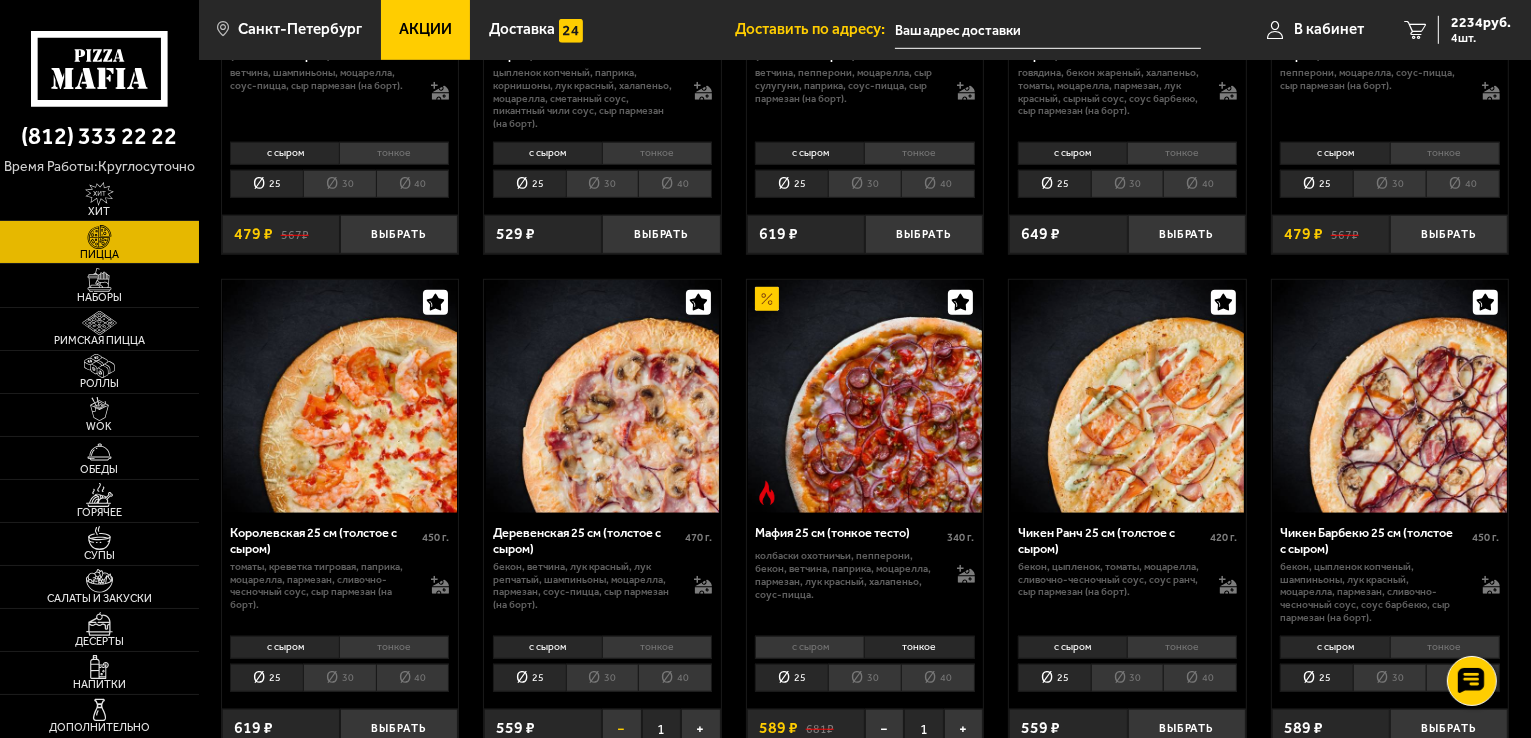 click on "−" at bounding box center (621, 728) 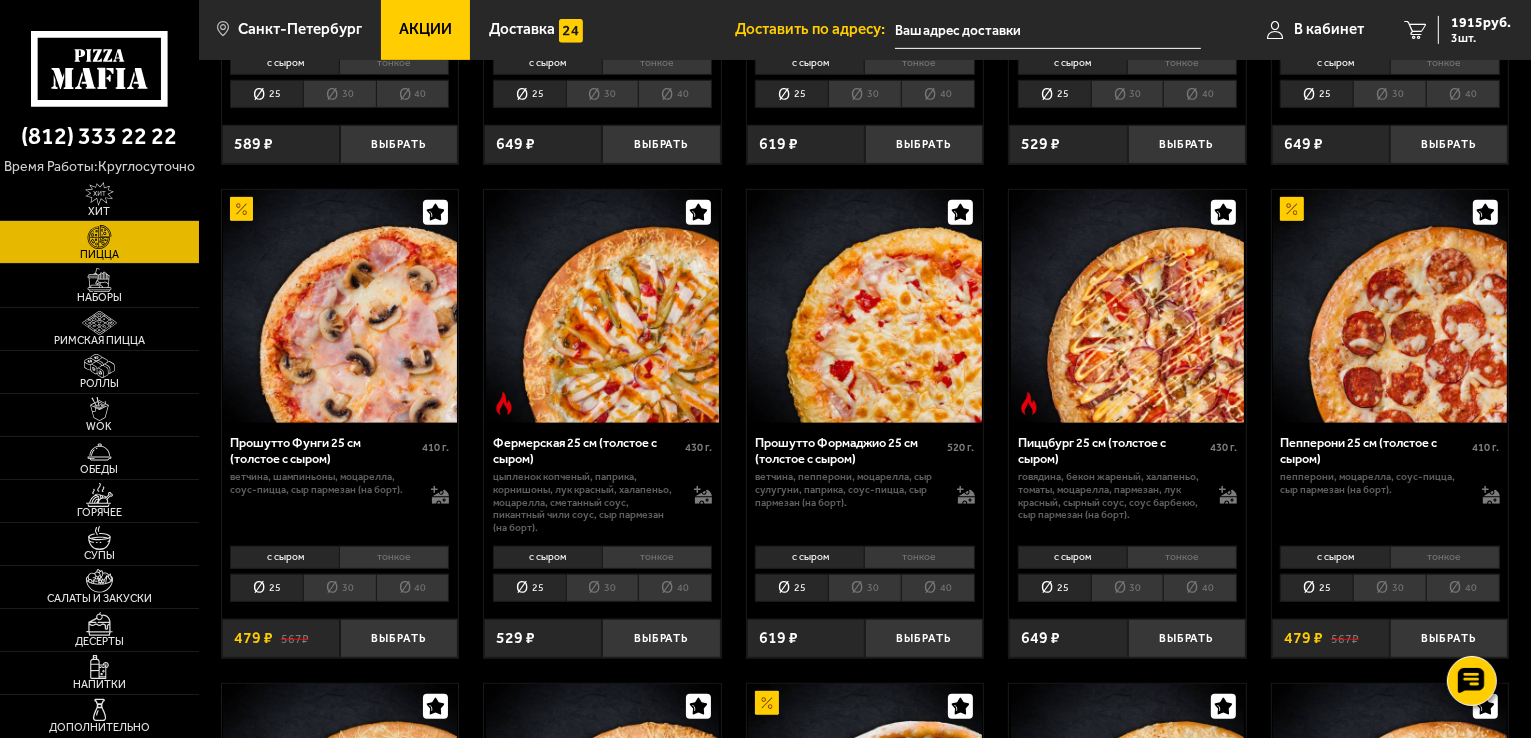 scroll, scrollTop: 1100, scrollLeft: 0, axis: vertical 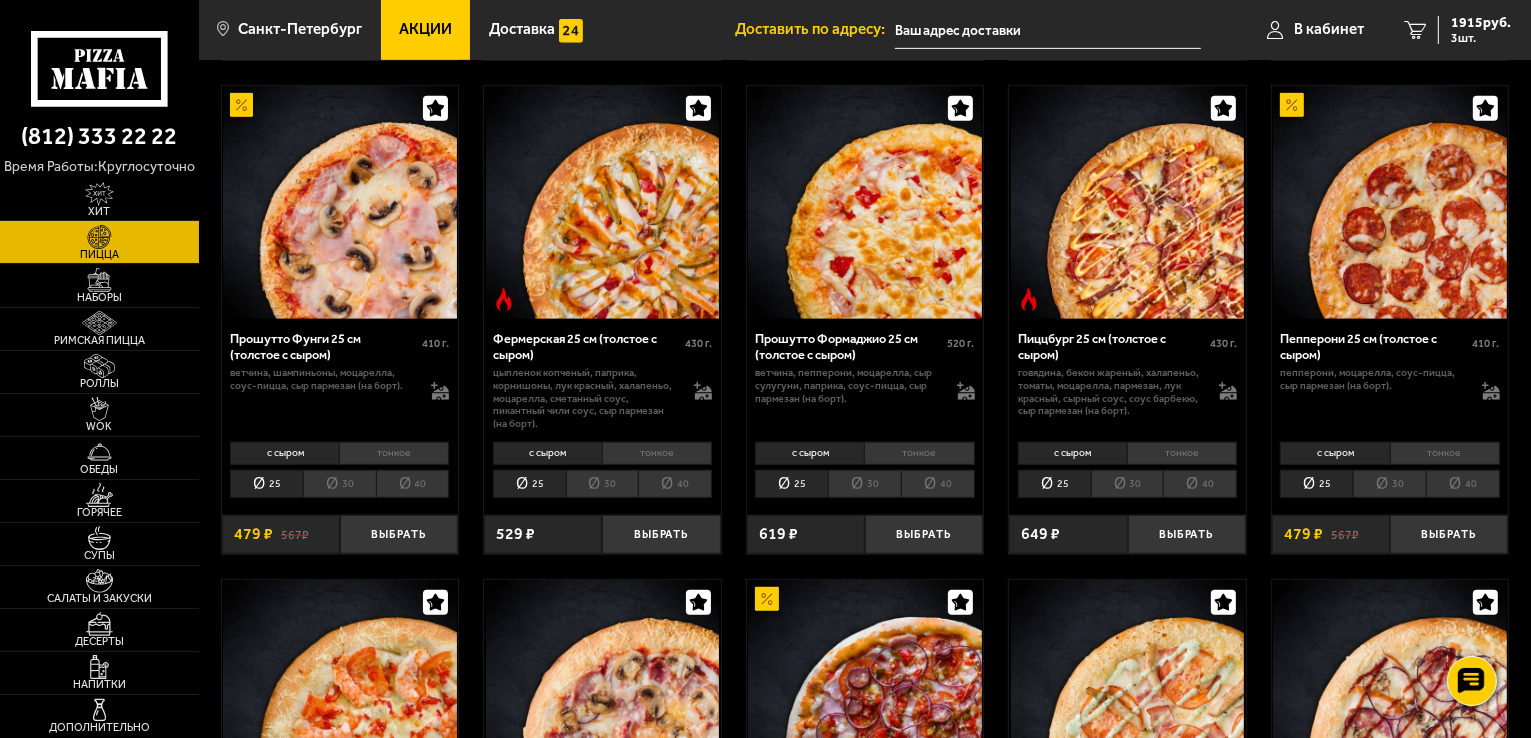 click on "25" at bounding box center [266, 484] 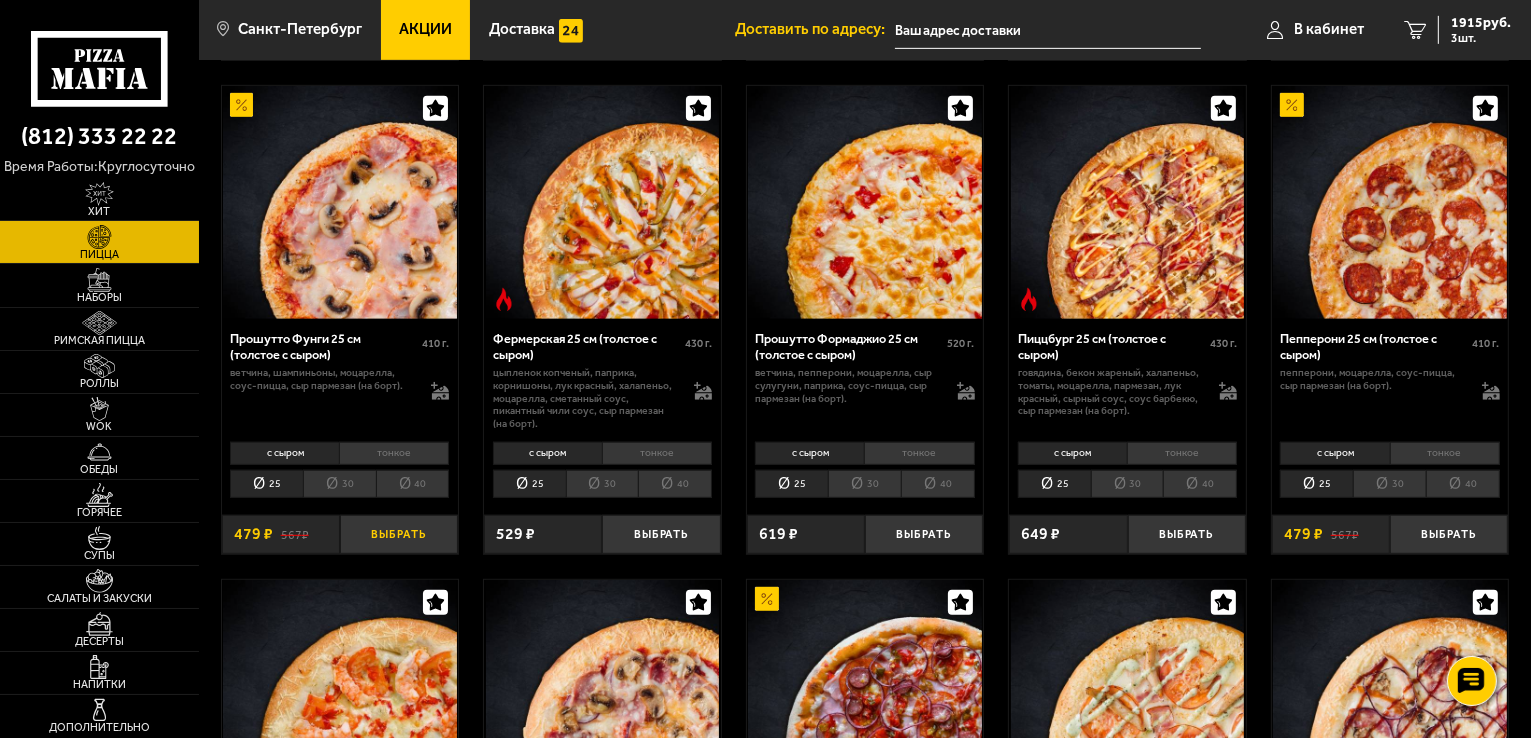click on "Выбрать" at bounding box center [399, 534] 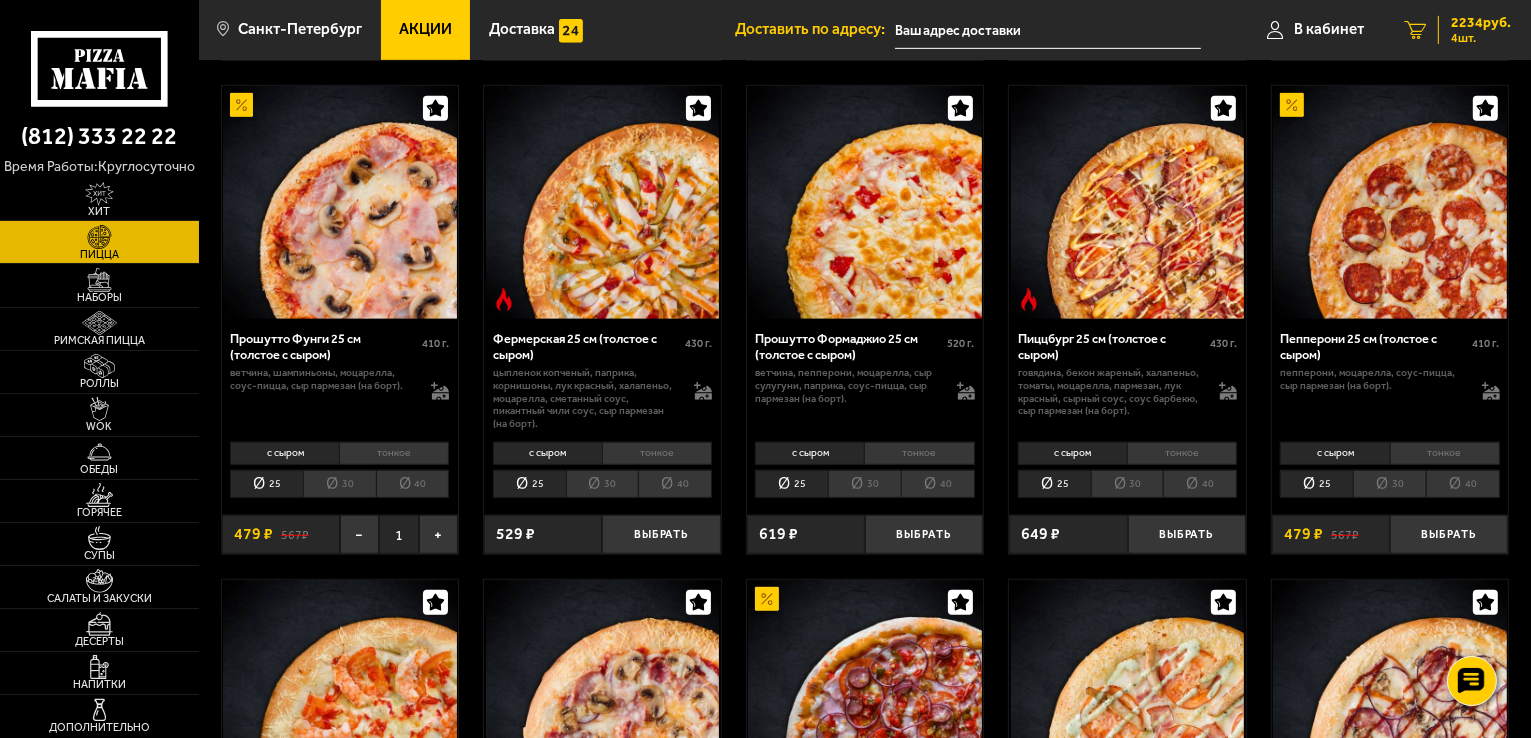 click on "2234  руб." at bounding box center [1481, 23] 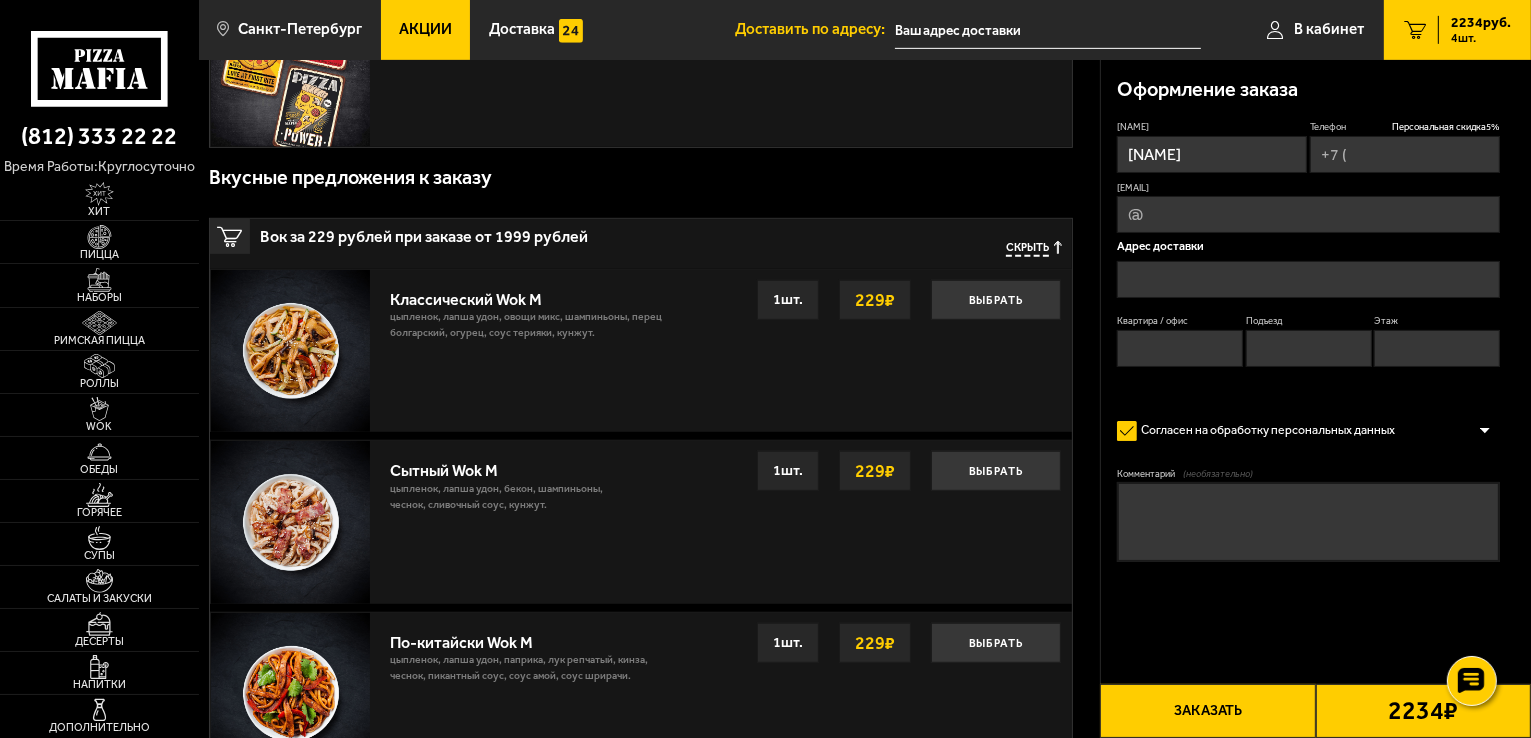 scroll, scrollTop: 0, scrollLeft: 0, axis: both 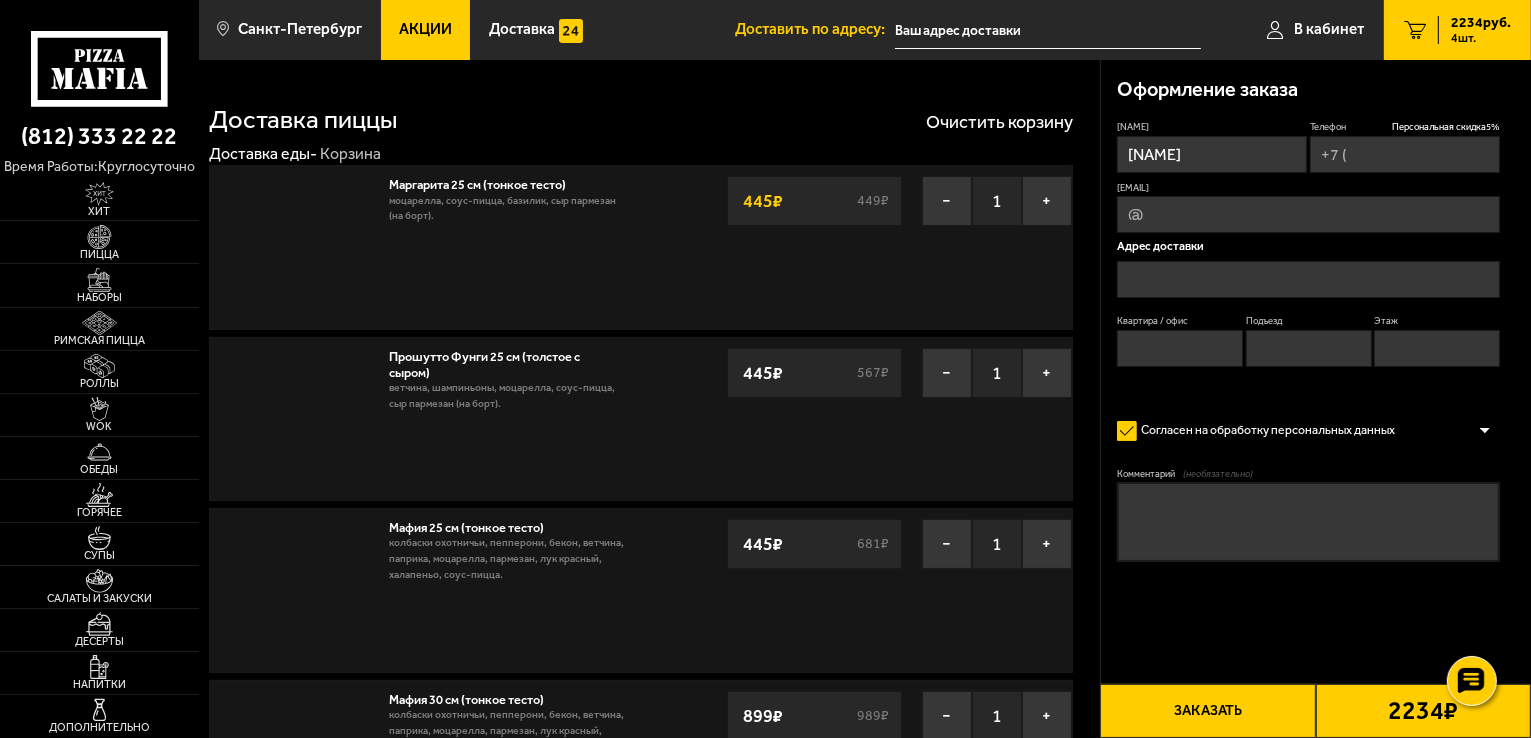type on "[PHONE]" 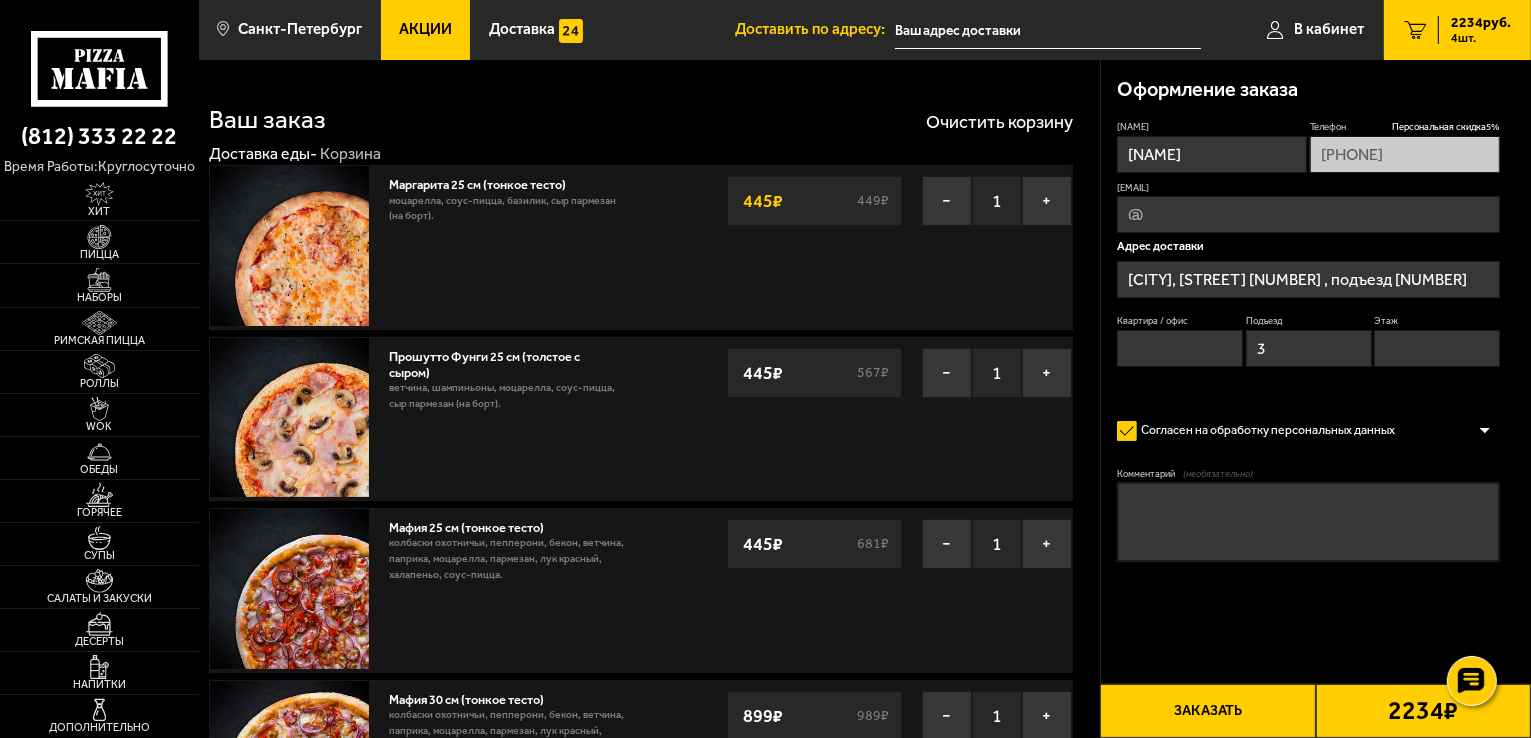 type on "[STREET], [NUMBER]" 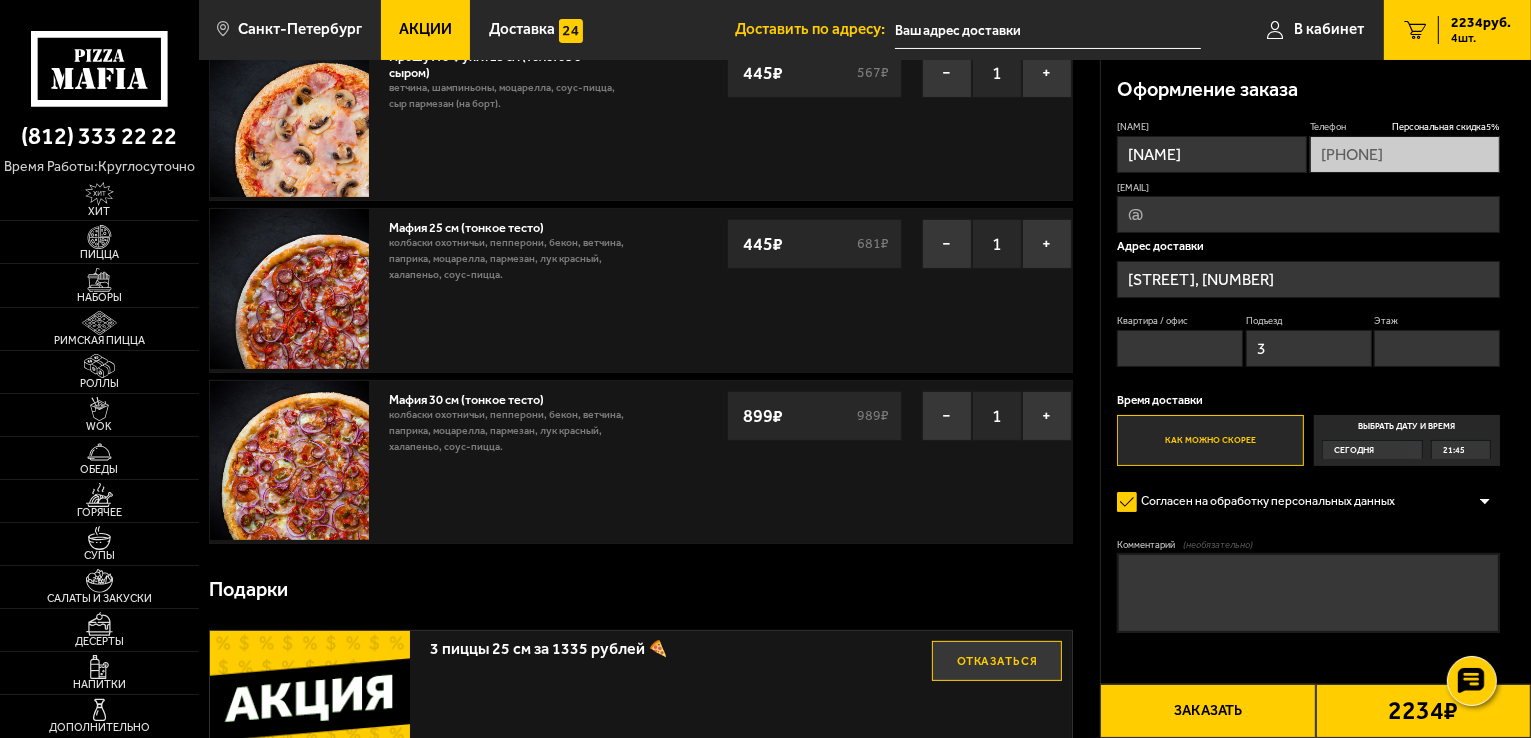 scroll, scrollTop: 200, scrollLeft: 0, axis: vertical 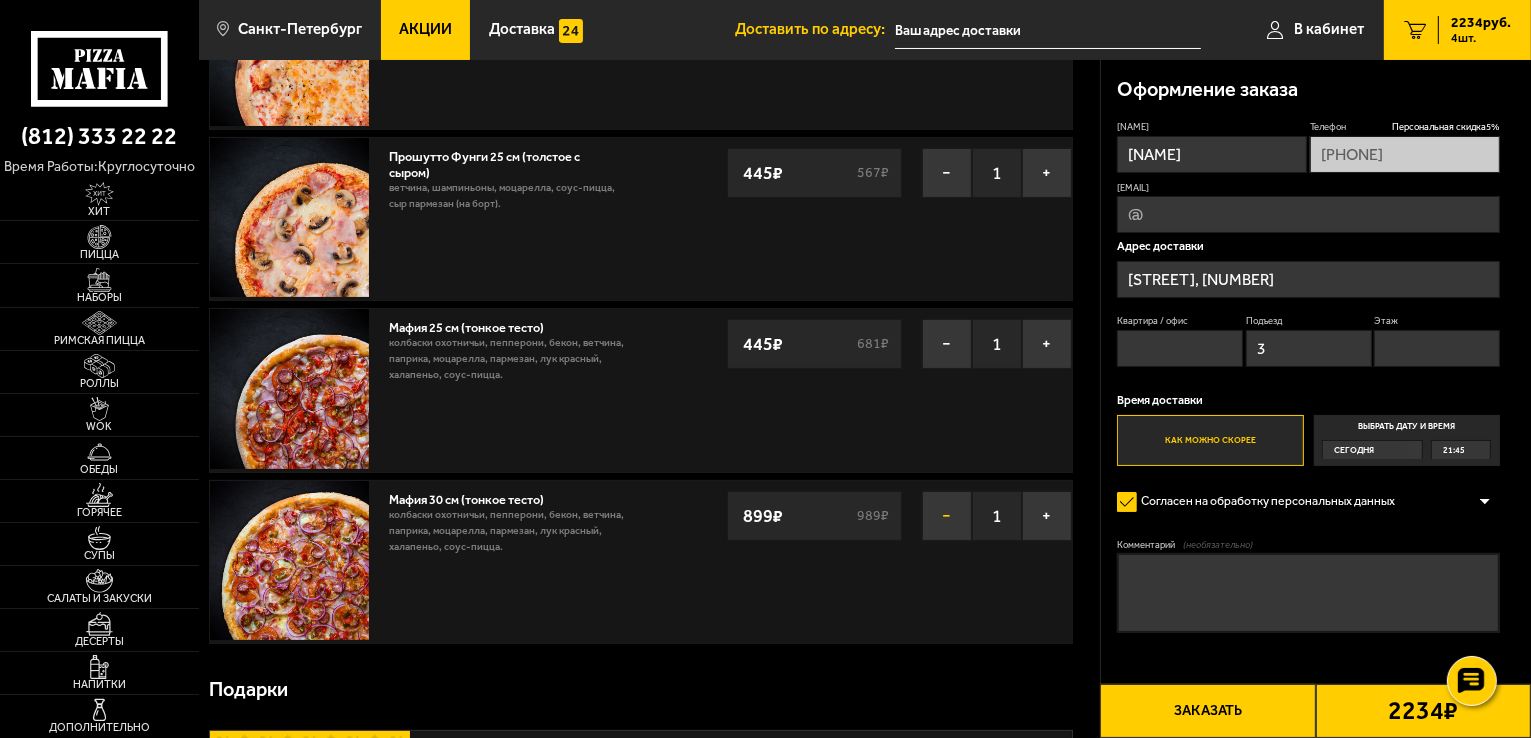 click on "−" at bounding box center [947, 516] 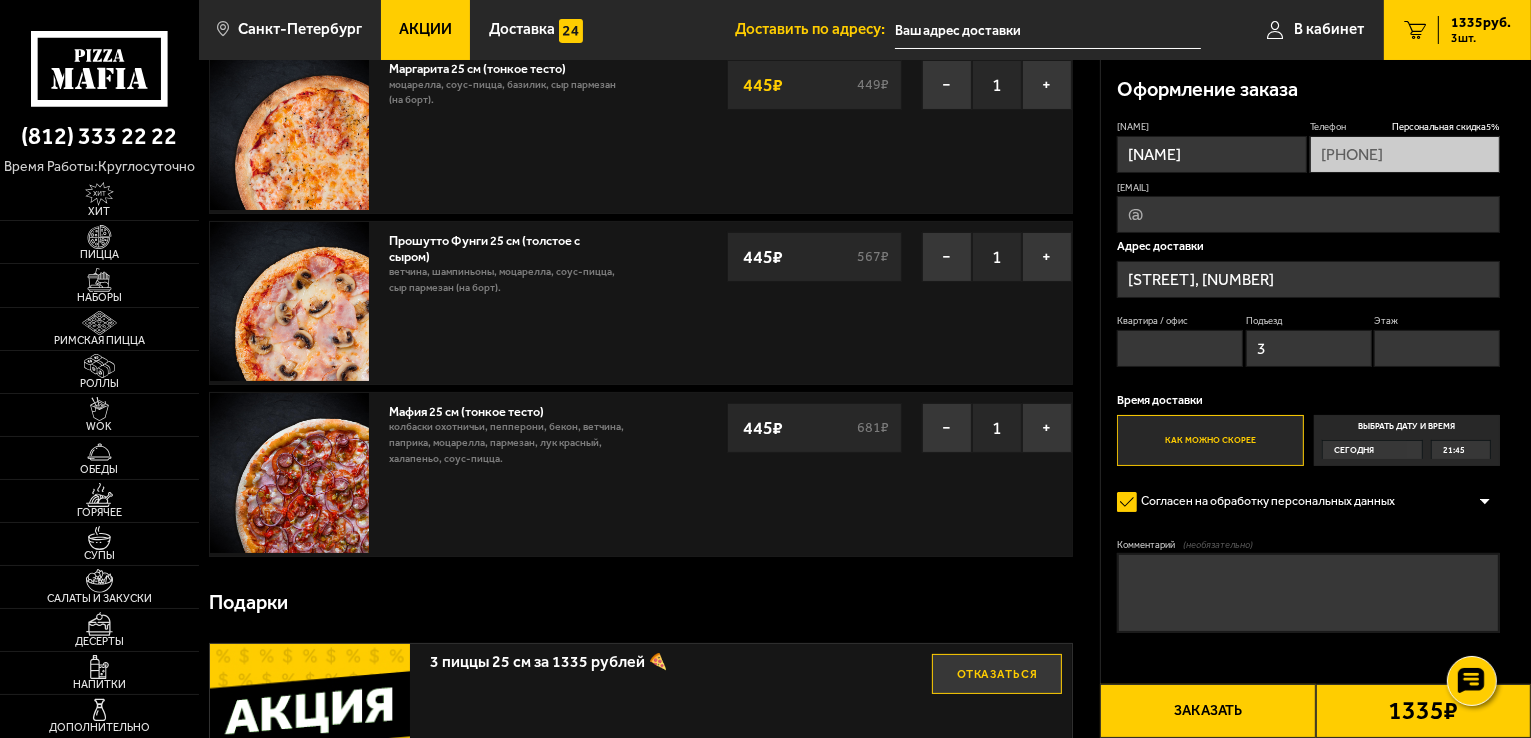 scroll, scrollTop: 0, scrollLeft: 0, axis: both 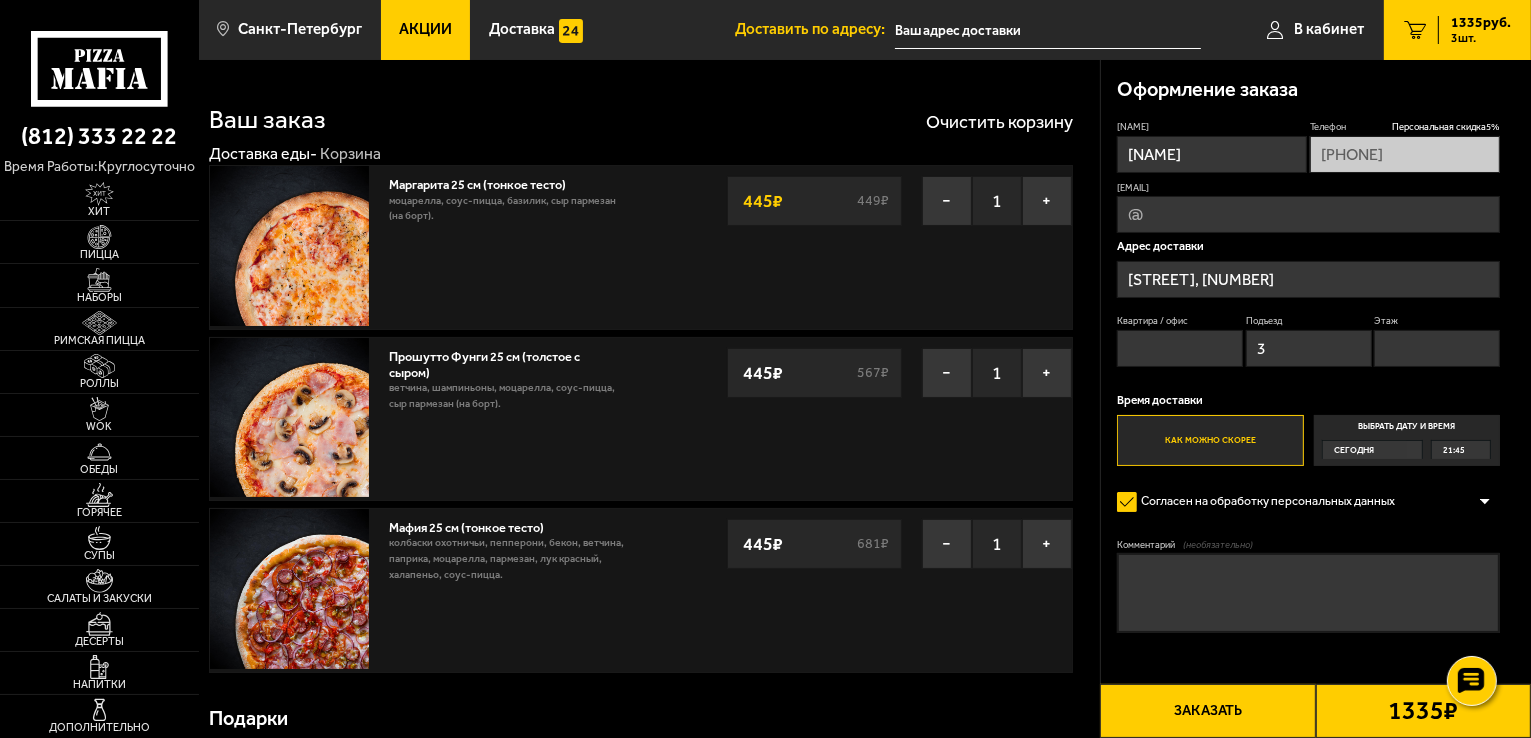 click on "[EMAIL]" at bounding box center [1308, 214] 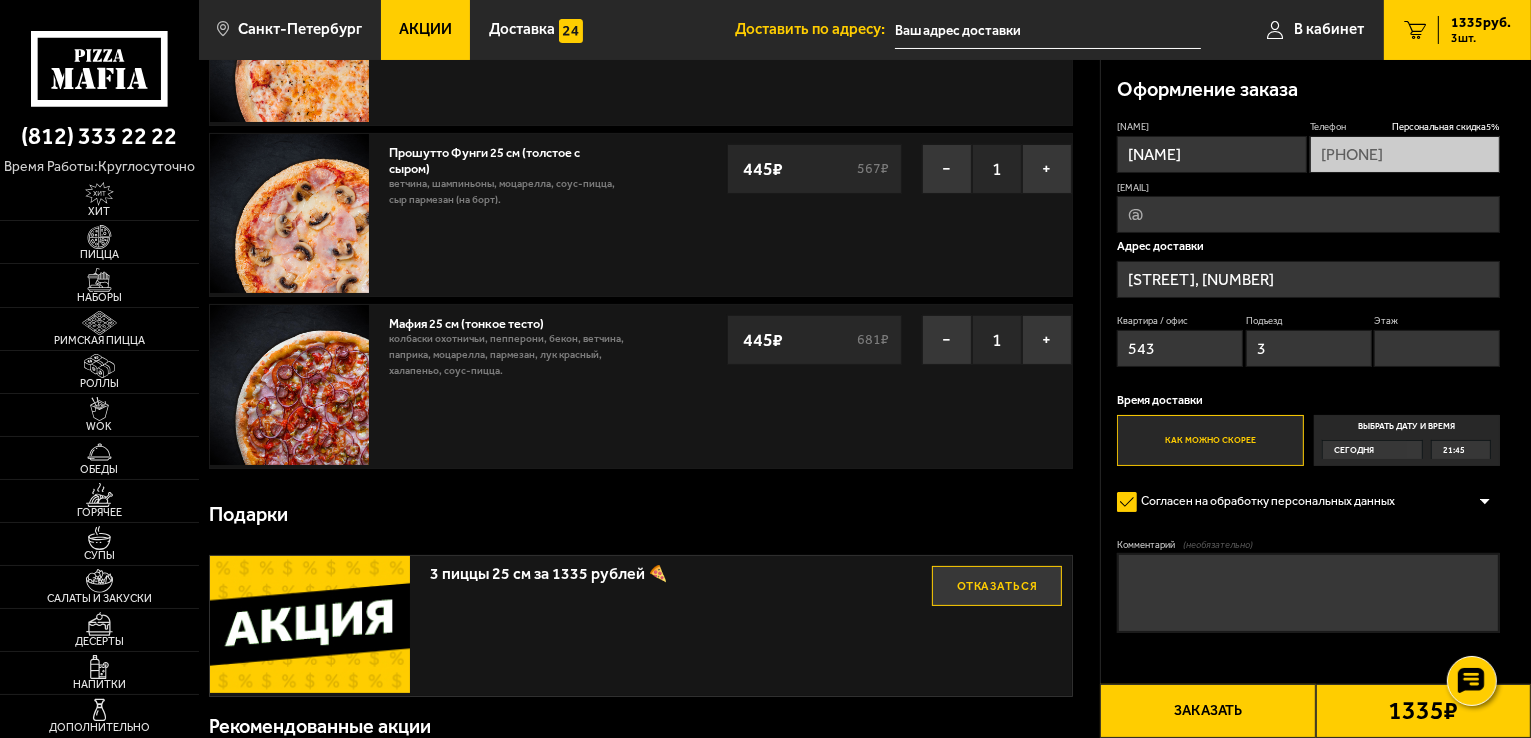 scroll, scrollTop: 100, scrollLeft: 0, axis: vertical 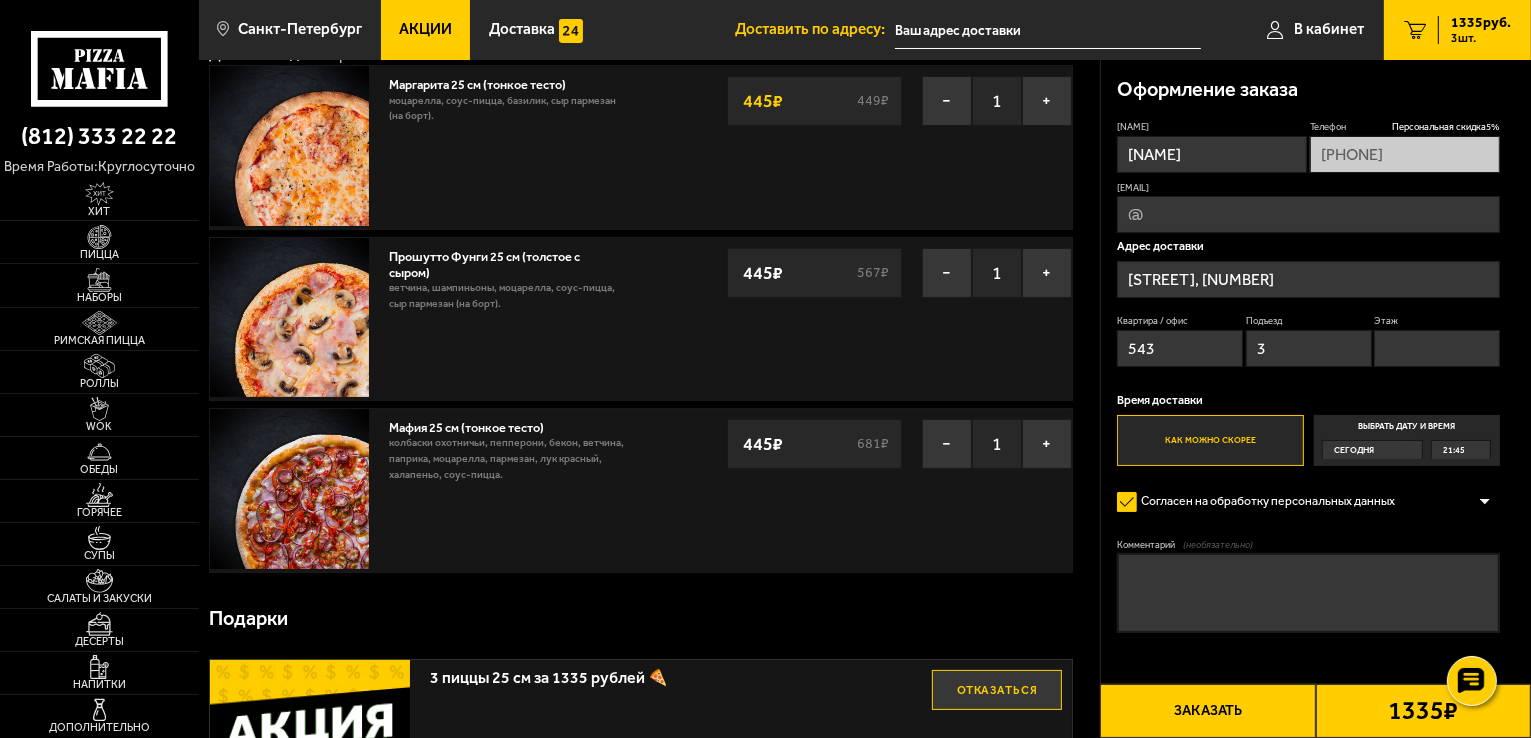 type on "543" 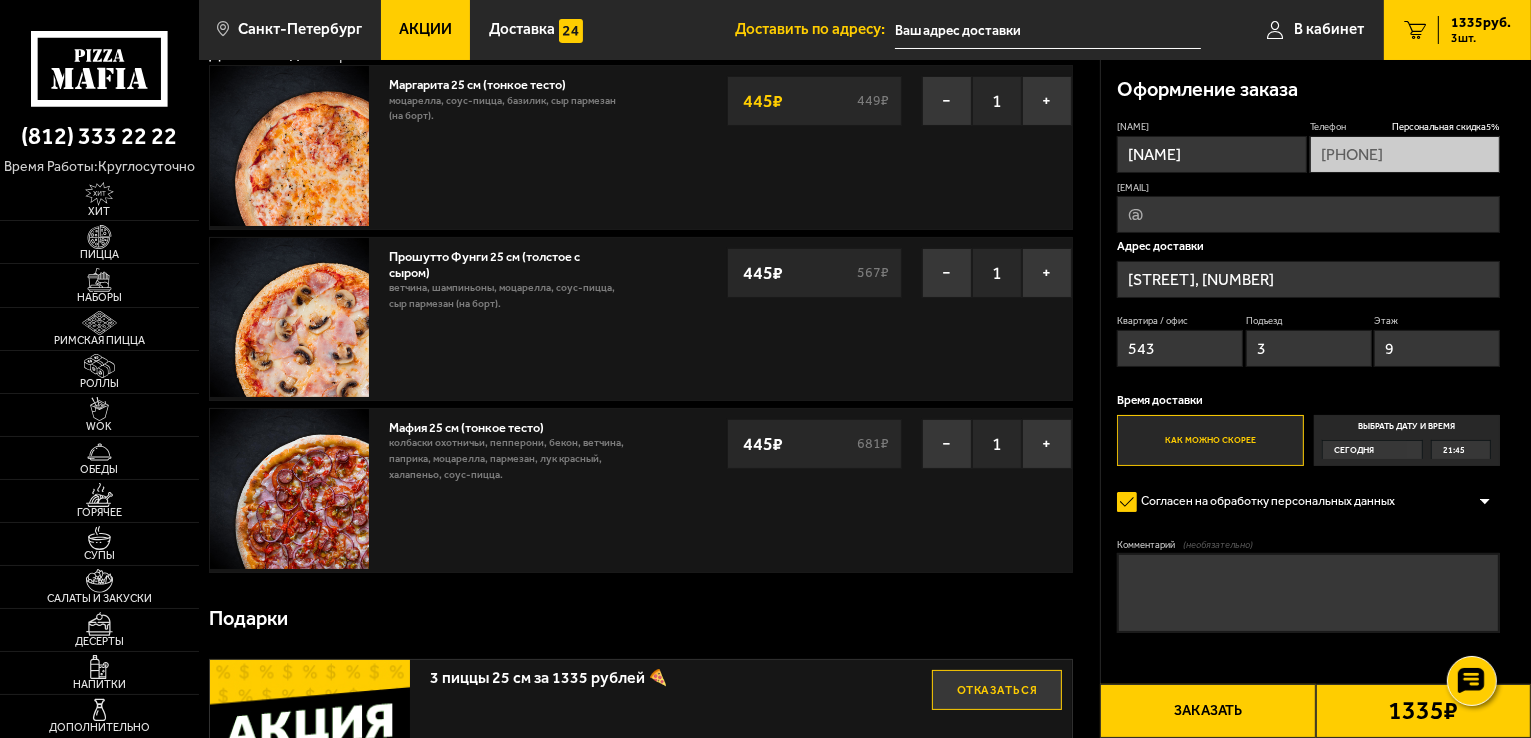 type on "9" 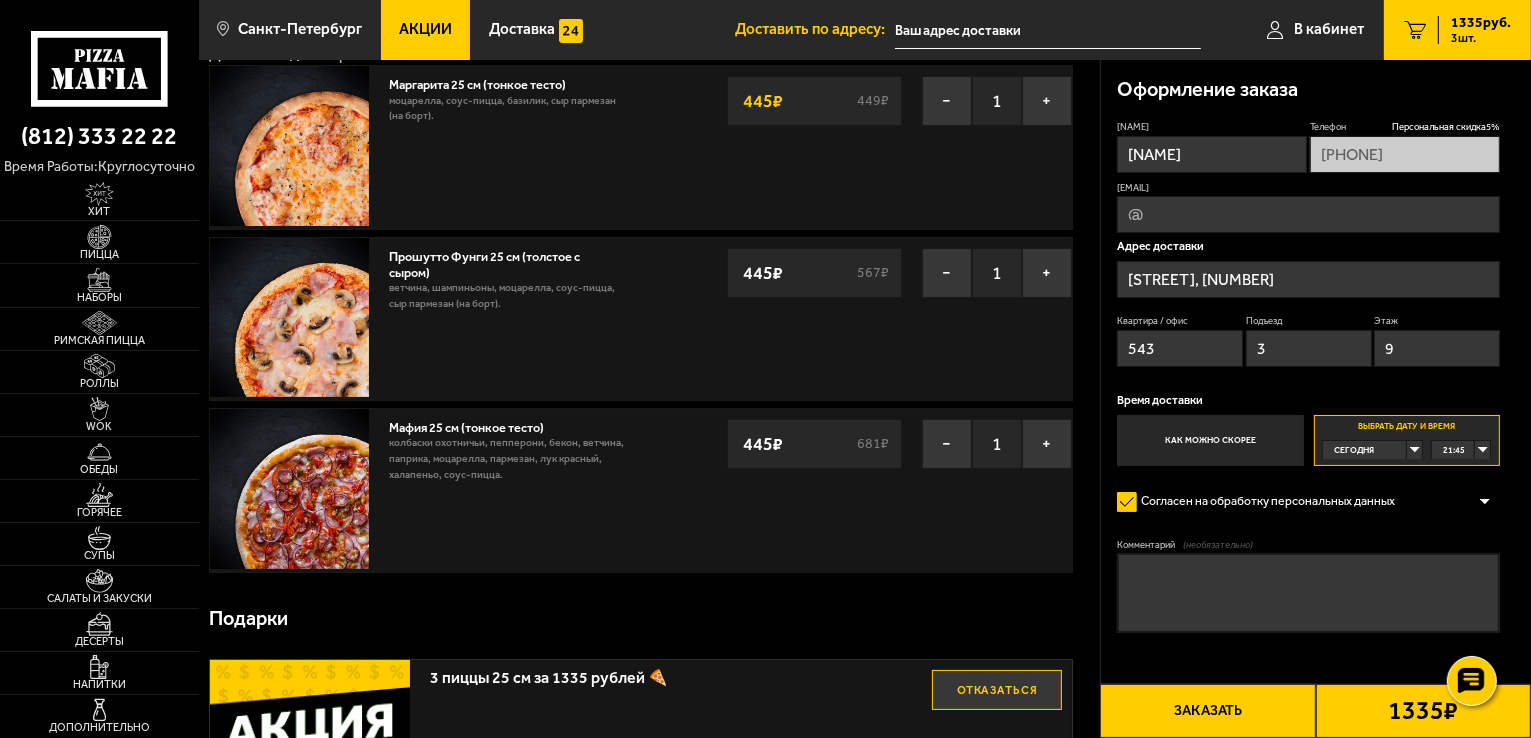 click on "Как можно скорее" at bounding box center [1210, 440] 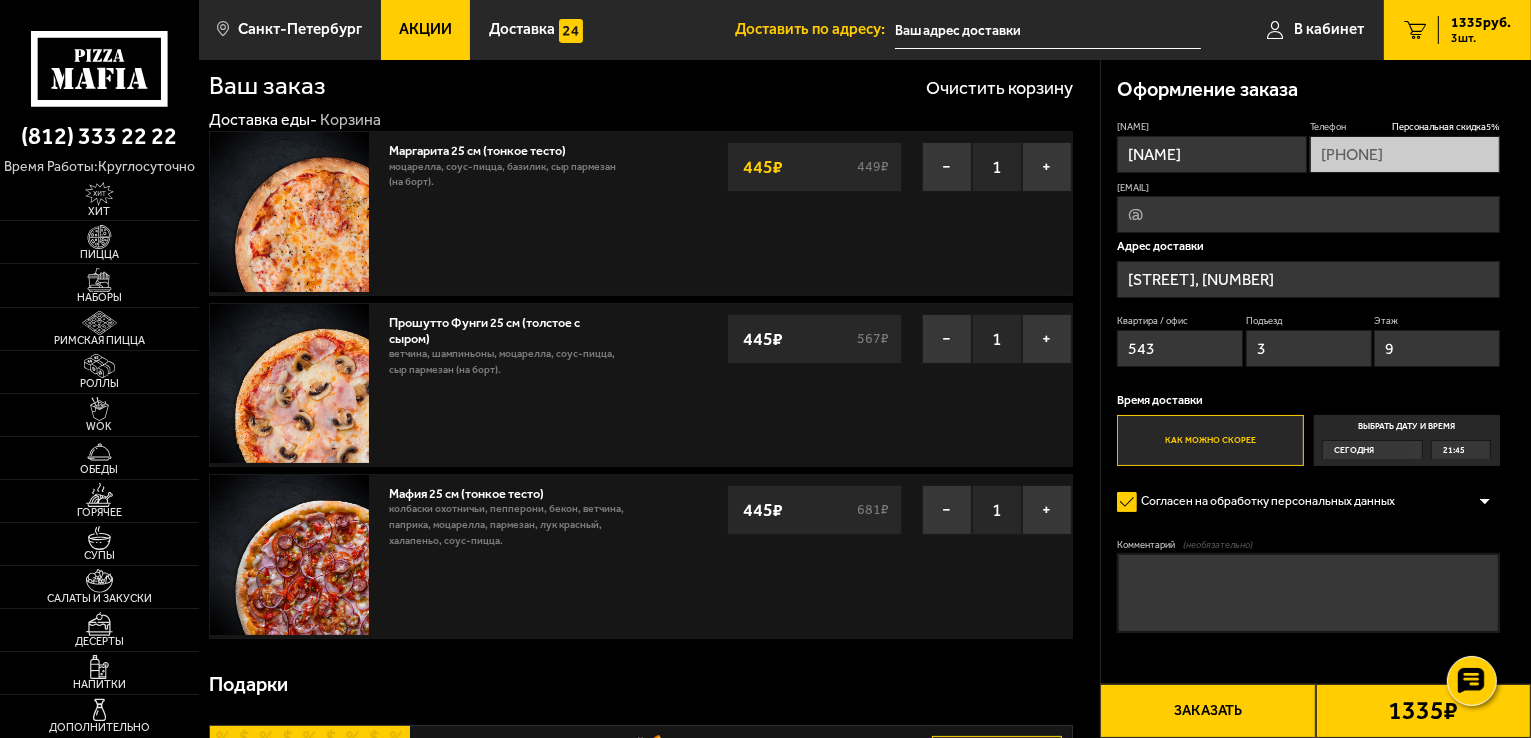 scroll, scrollTop: 0, scrollLeft: 0, axis: both 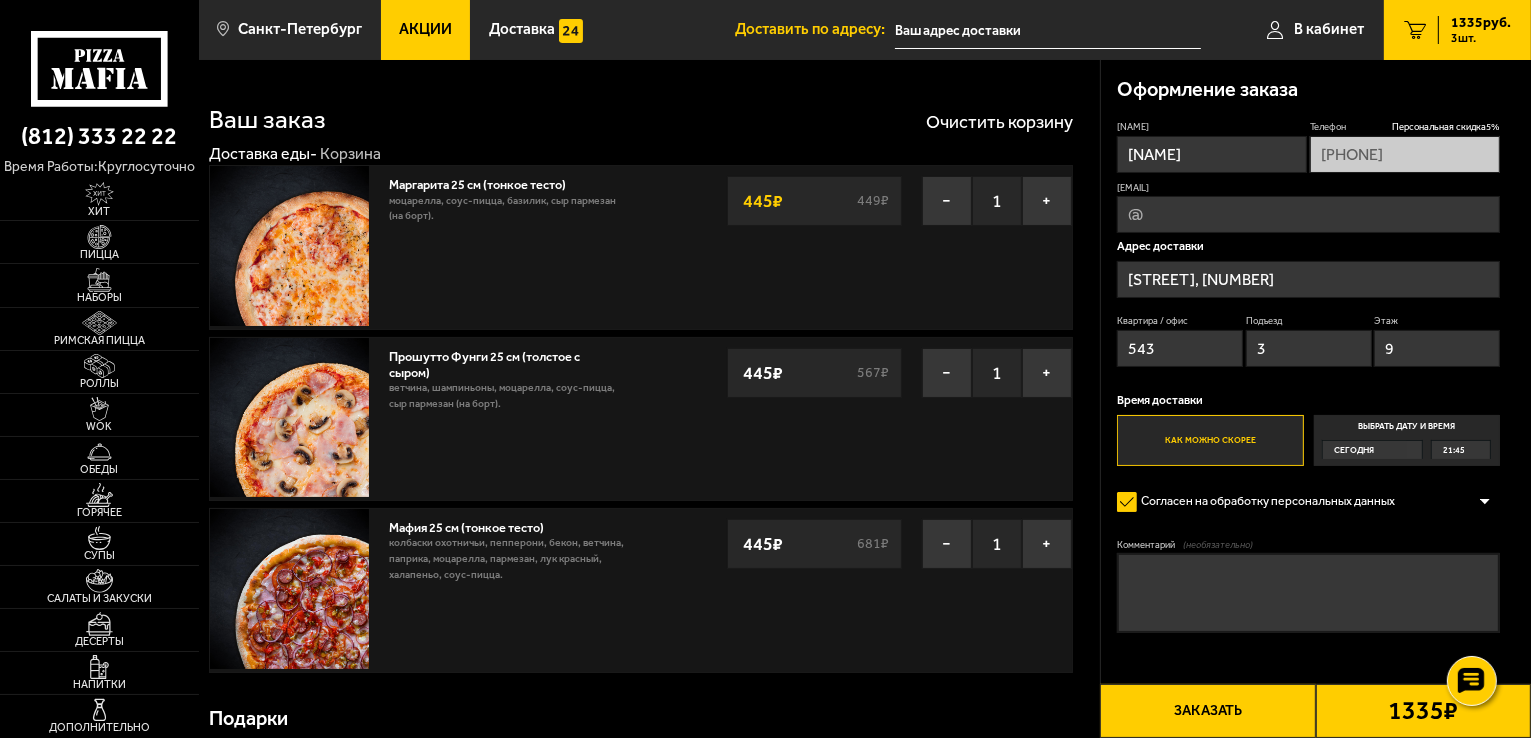 click on "Заказать" at bounding box center (1207, 711) 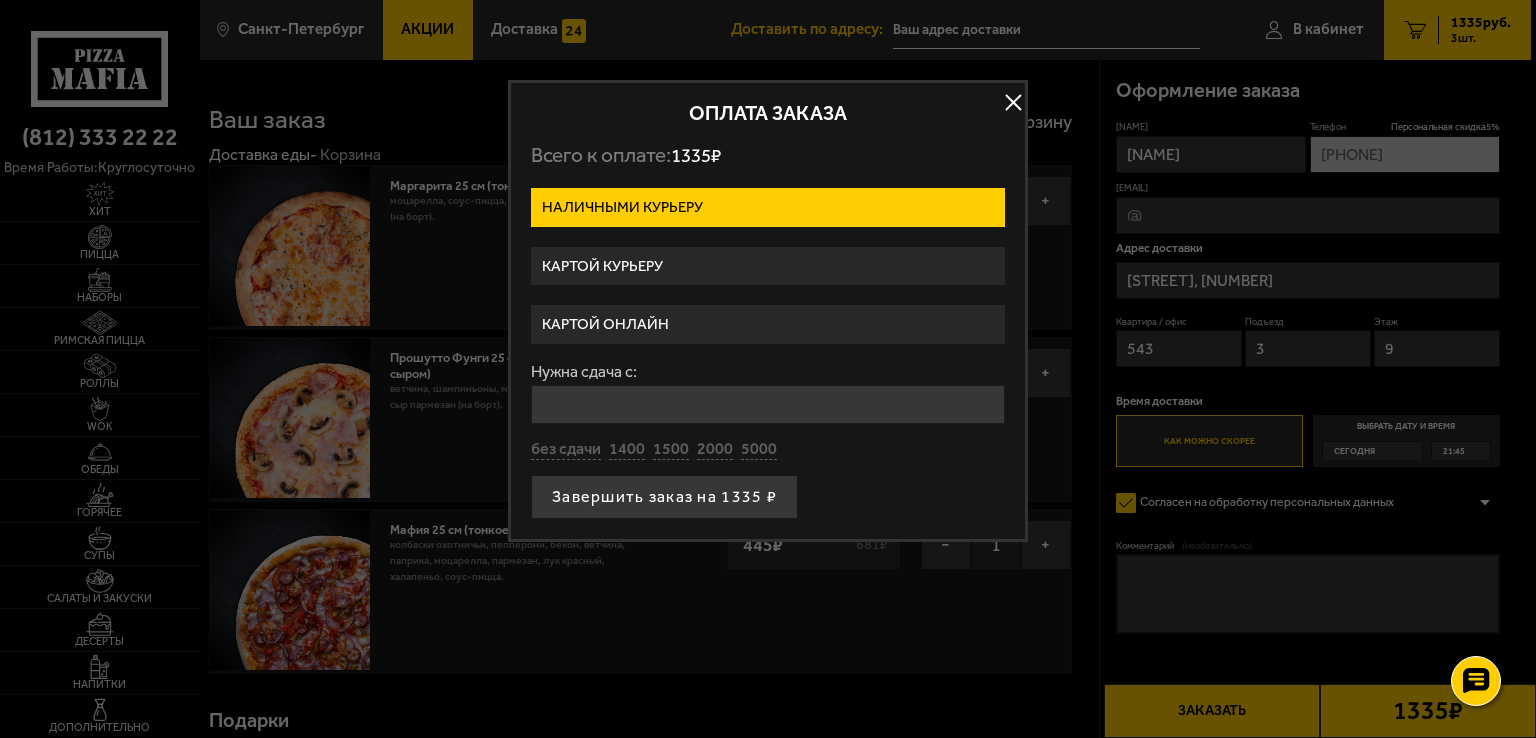 click on "Картой курьеру" at bounding box center [768, 266] 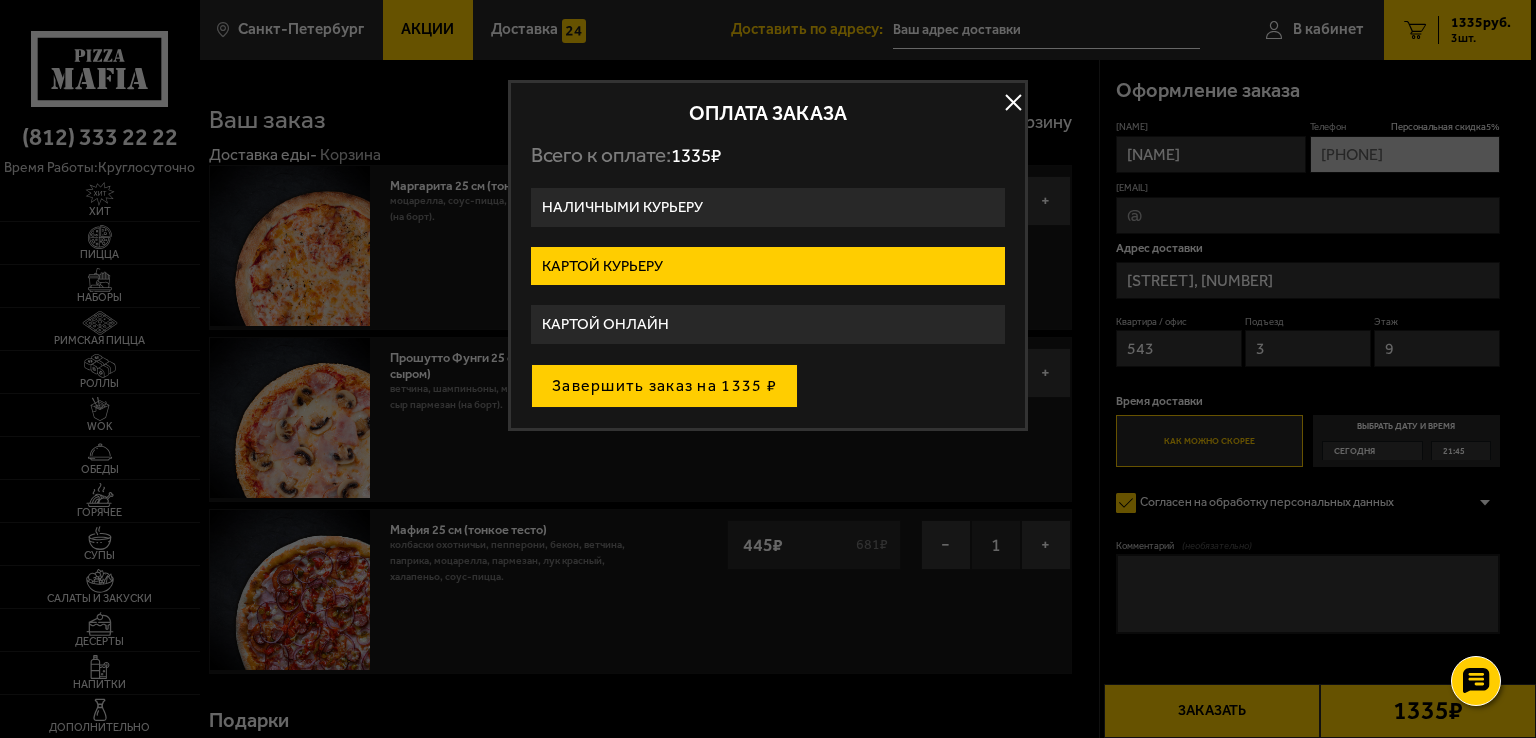 click on "Завершить заказ на 1335 ₽" at bounding box center (664, 386) 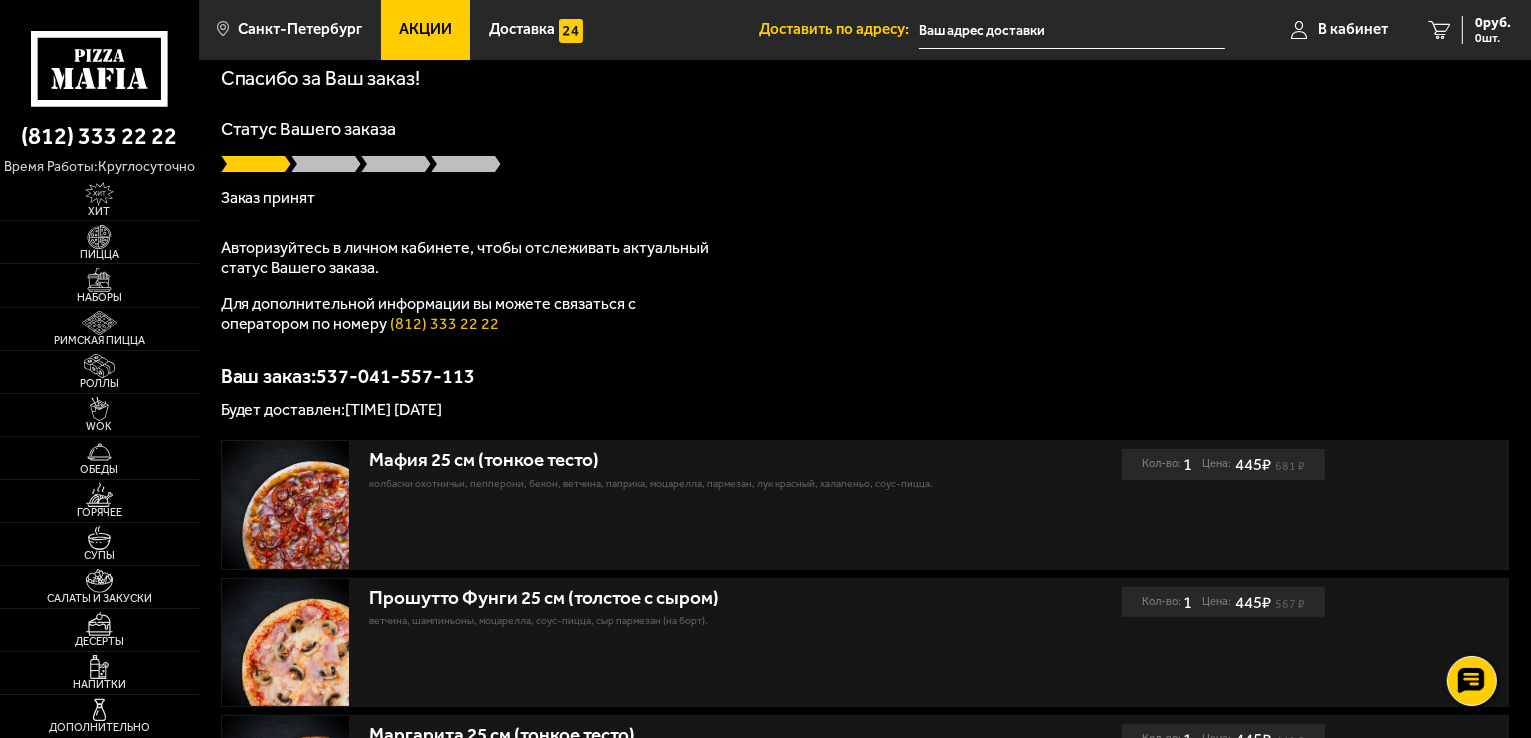 scroll, scrollTop: 200, scrollLeft: 0, axis: vertical 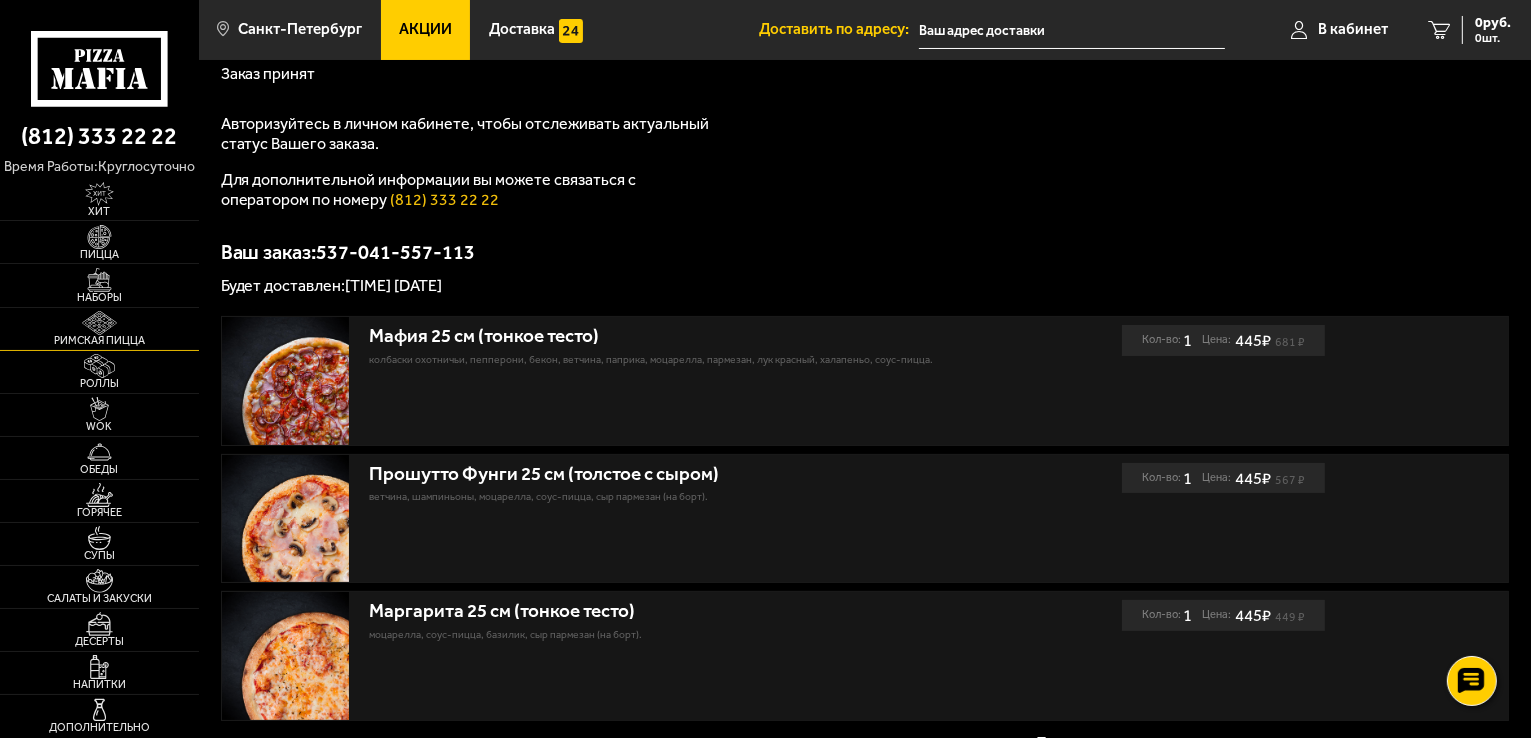 click at bounding box center [99, 323] 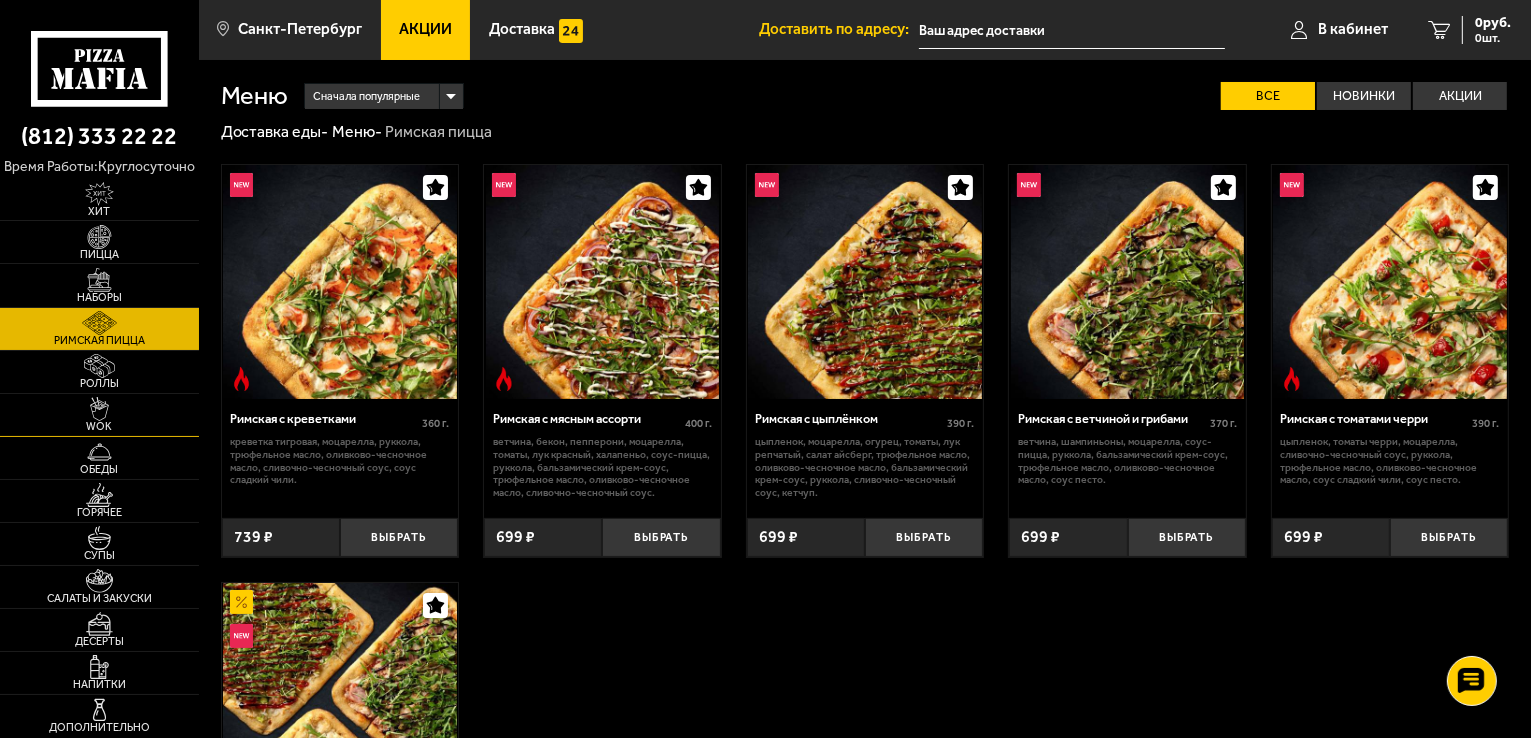 click at bounding box center (99, 409) 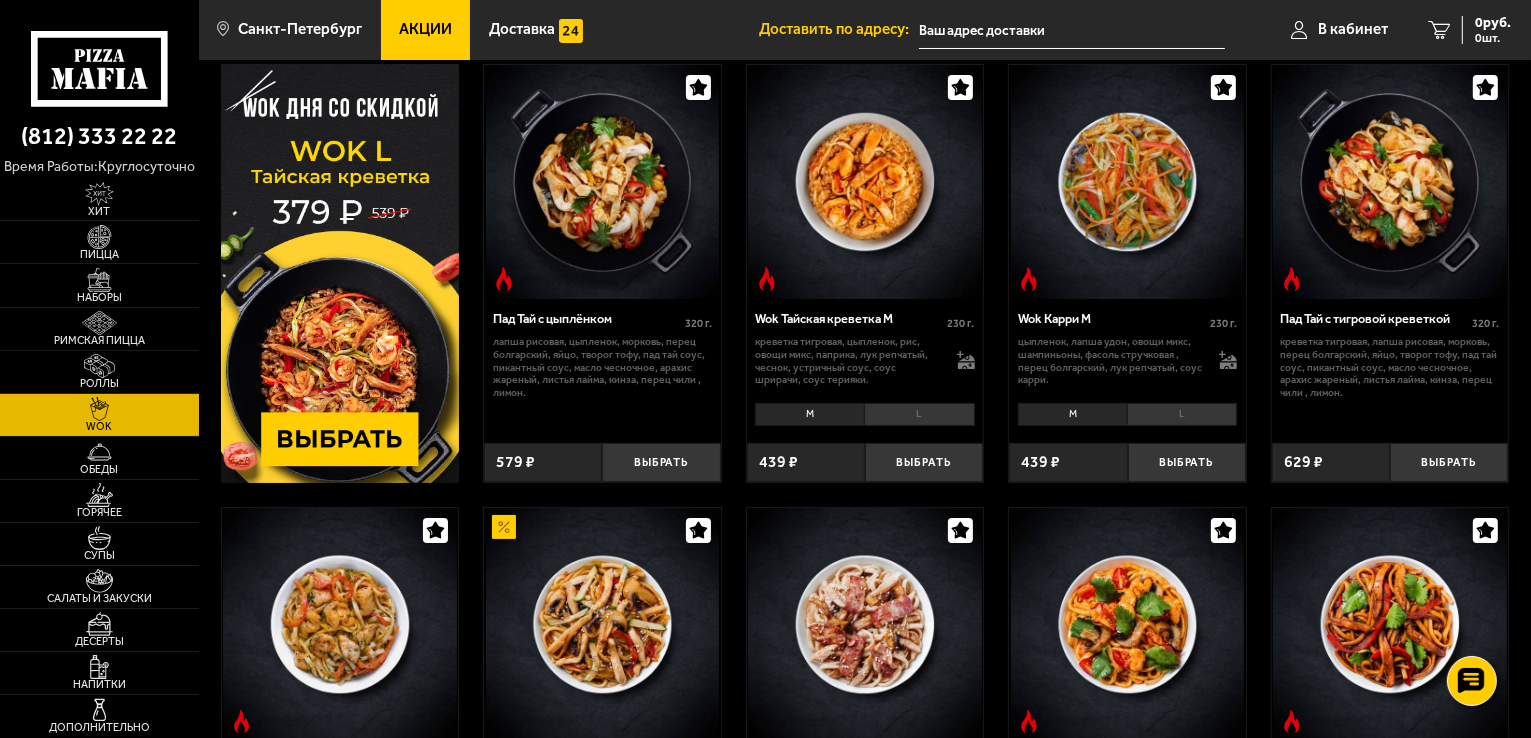 scroll, scrollTop: 0, scrollLeft: 0, axis: both 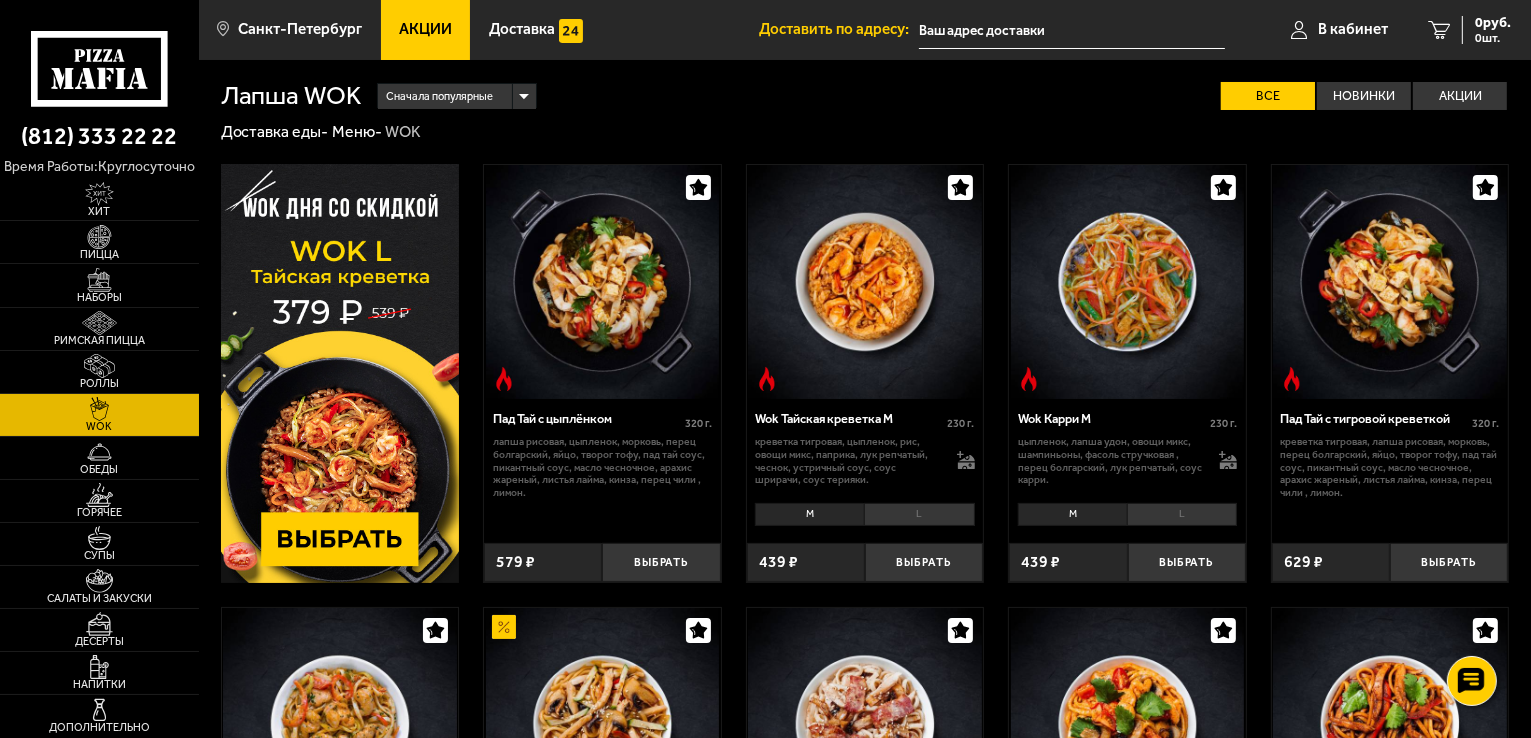 click 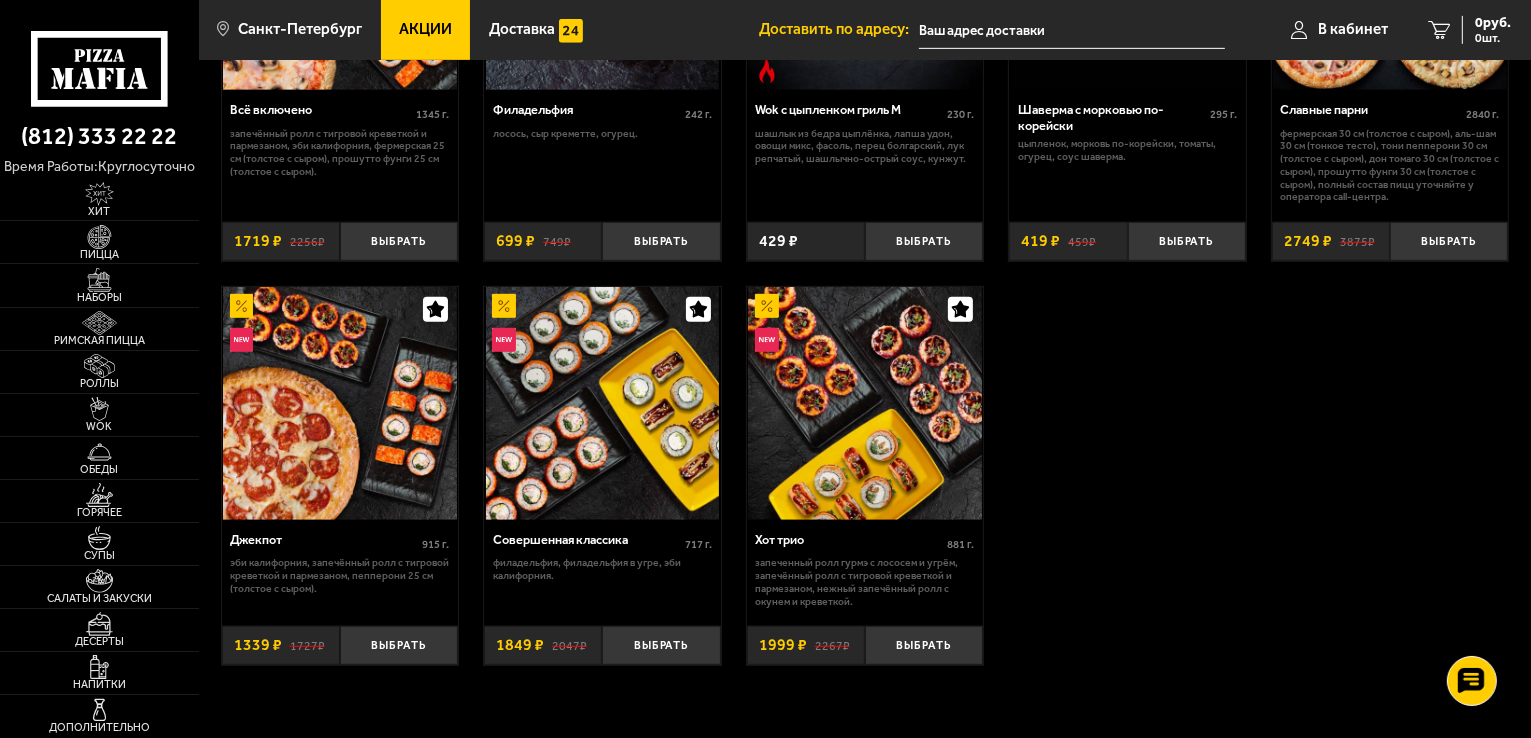 scroll, scrollTop: 600, scrollLeft: 0, axis: vertical 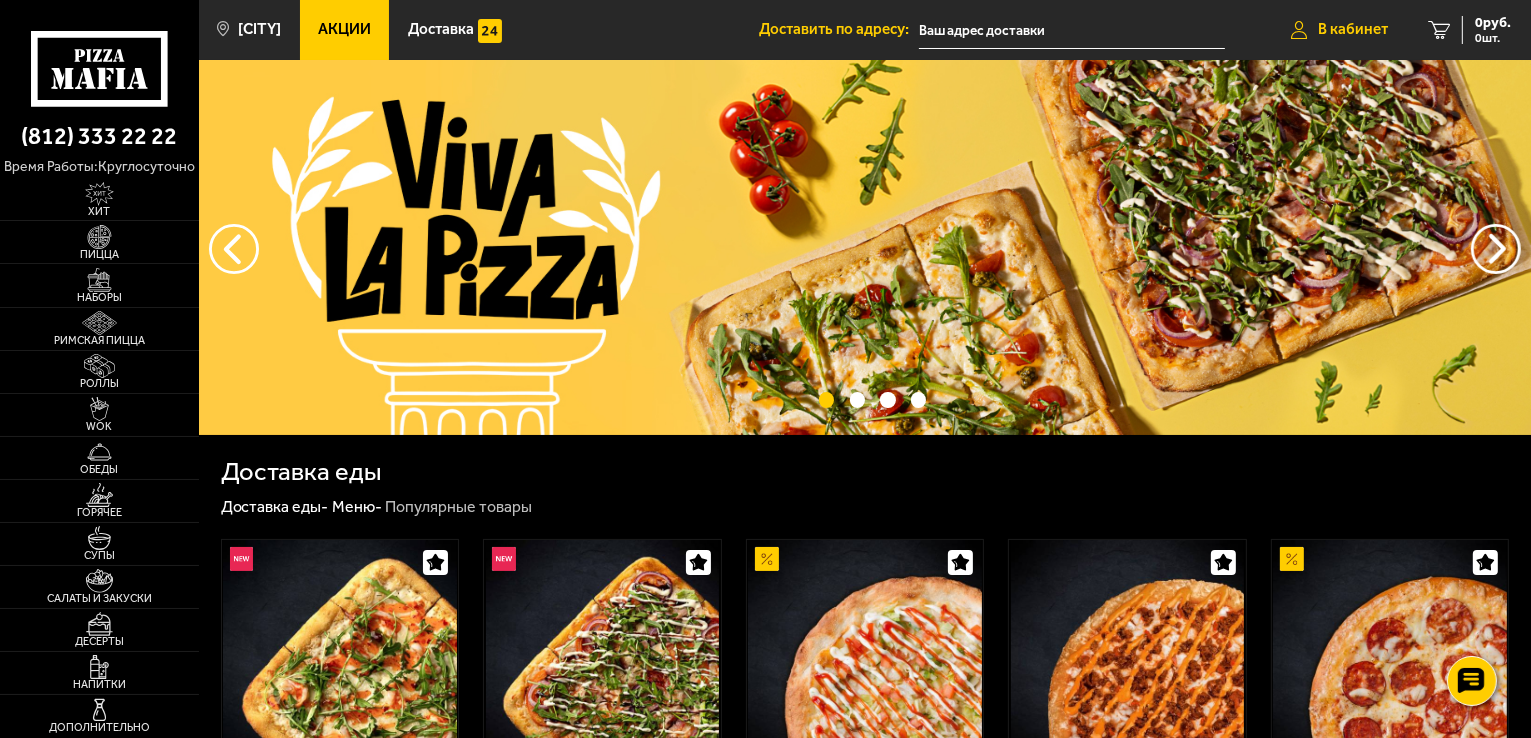 click on "В кабинет" at bounding box center [1339, 30] 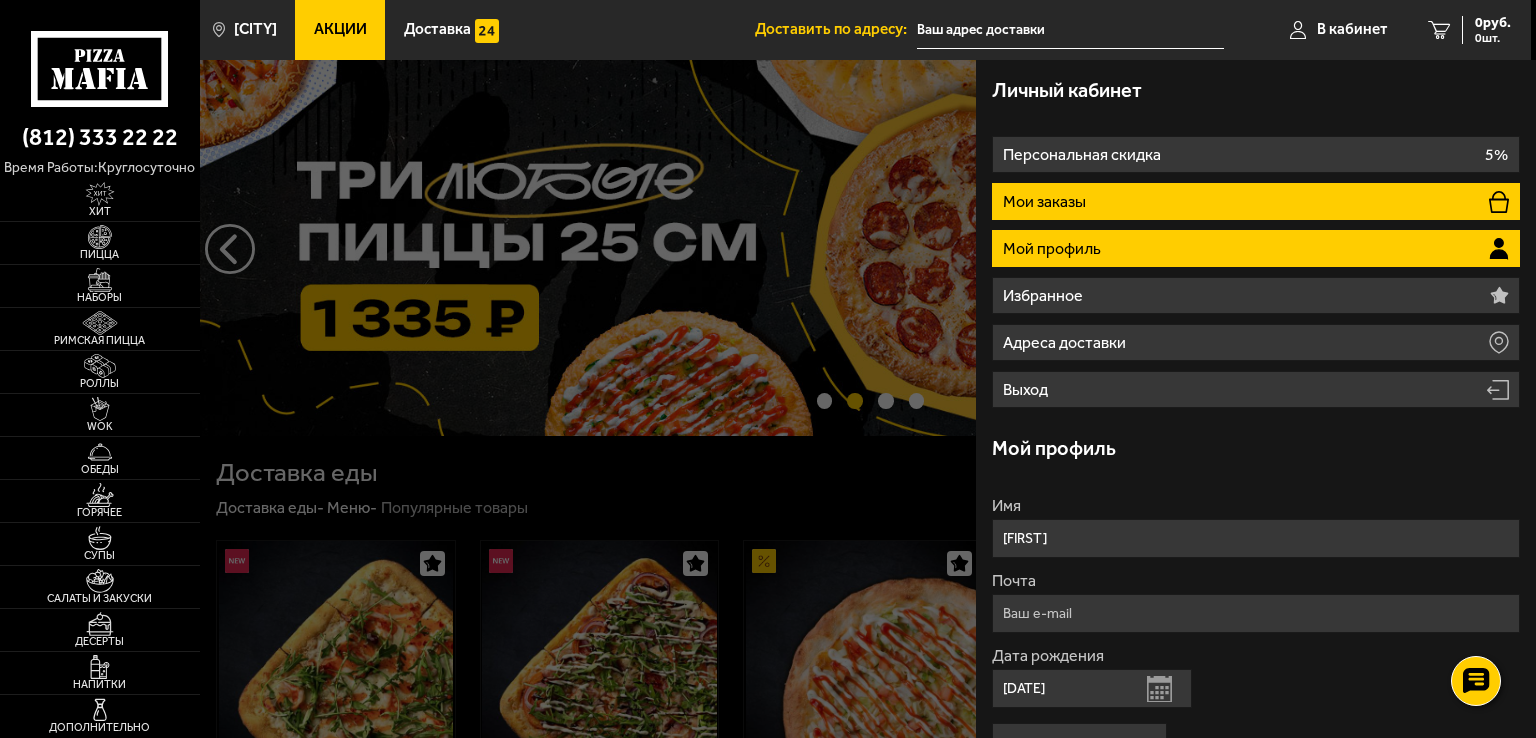 click on "Мои заказы" at bounding box center [1256, 201] 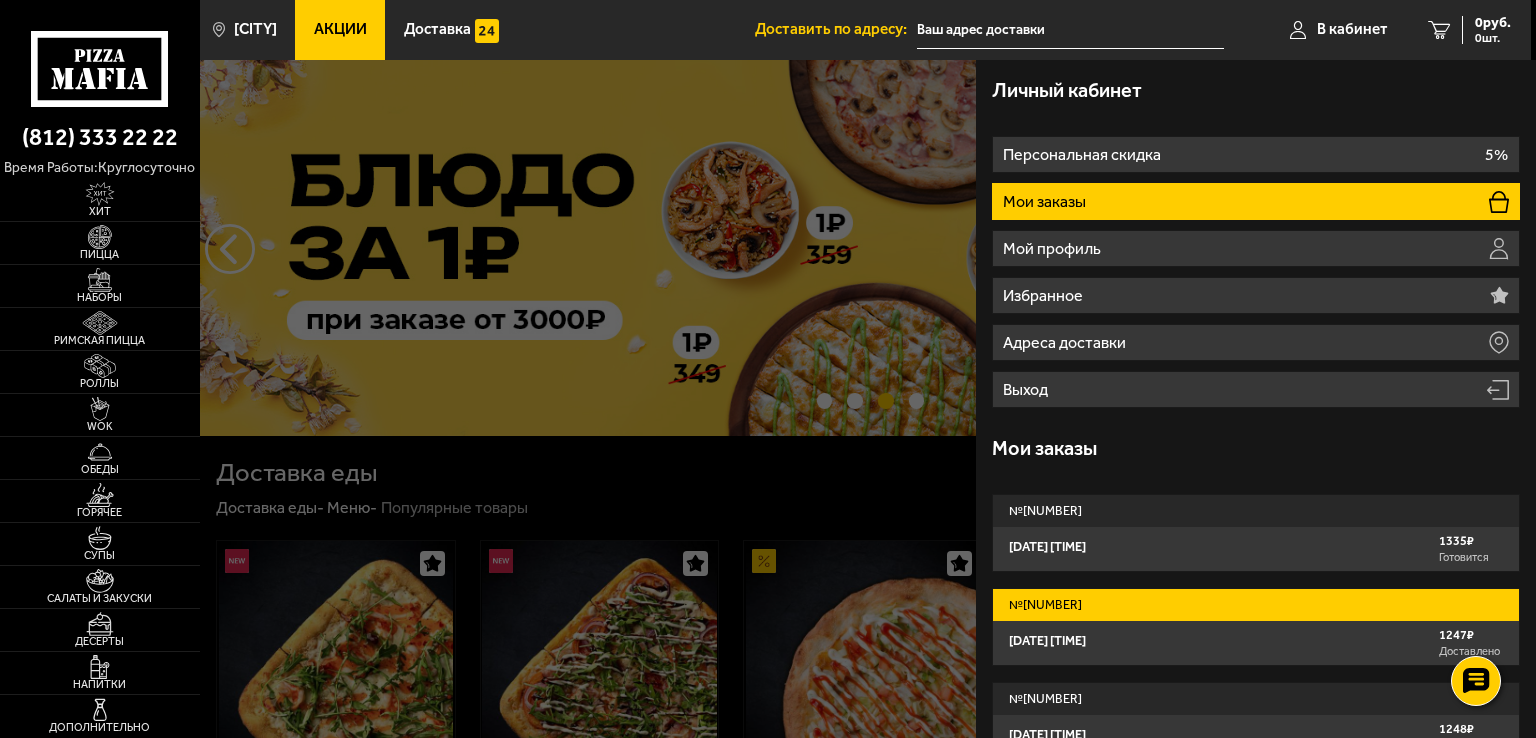 click on "2 января 2025 г. 18:45" at bounding box center [1047, 641] 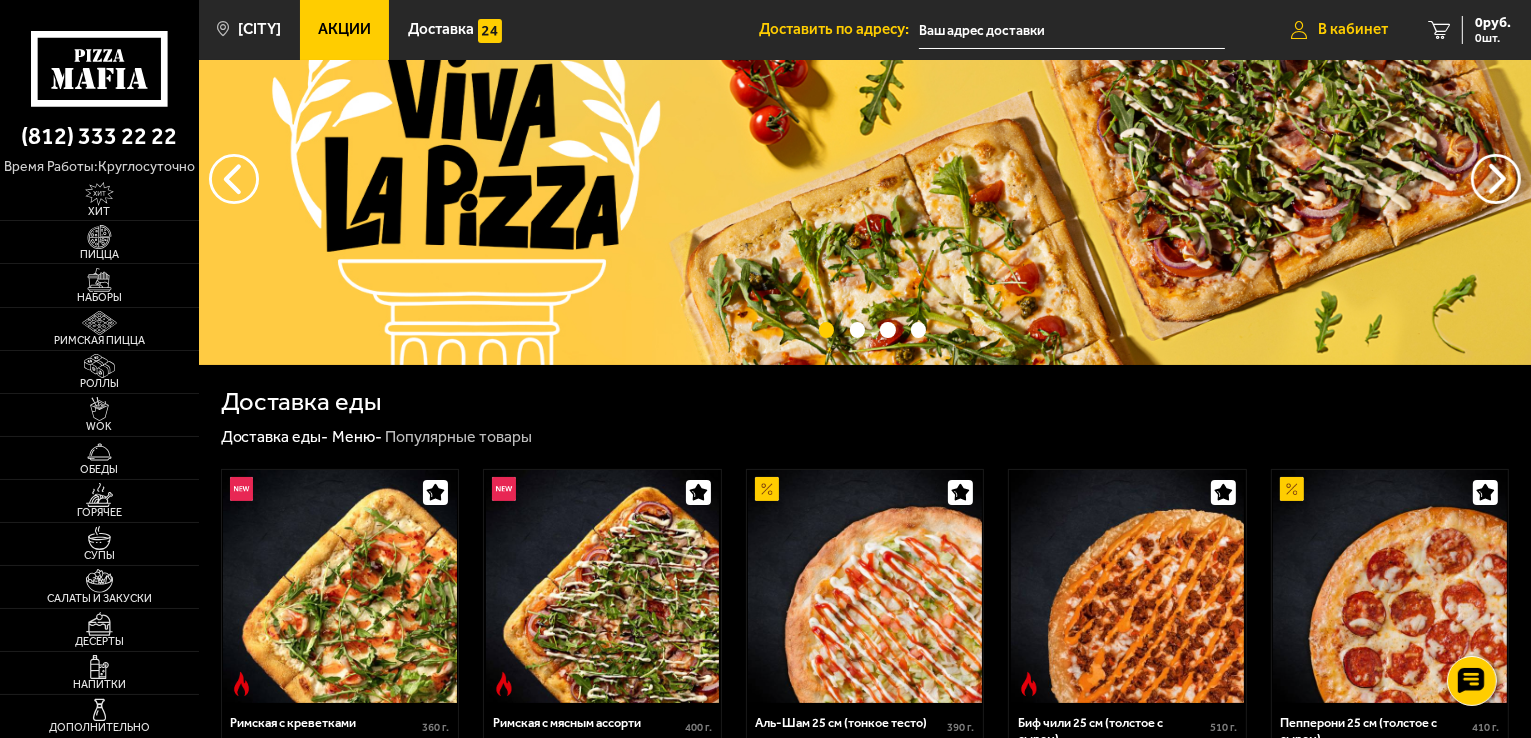 scroll, scrollTop: 100, scrollLeft: 0, axis: vertical 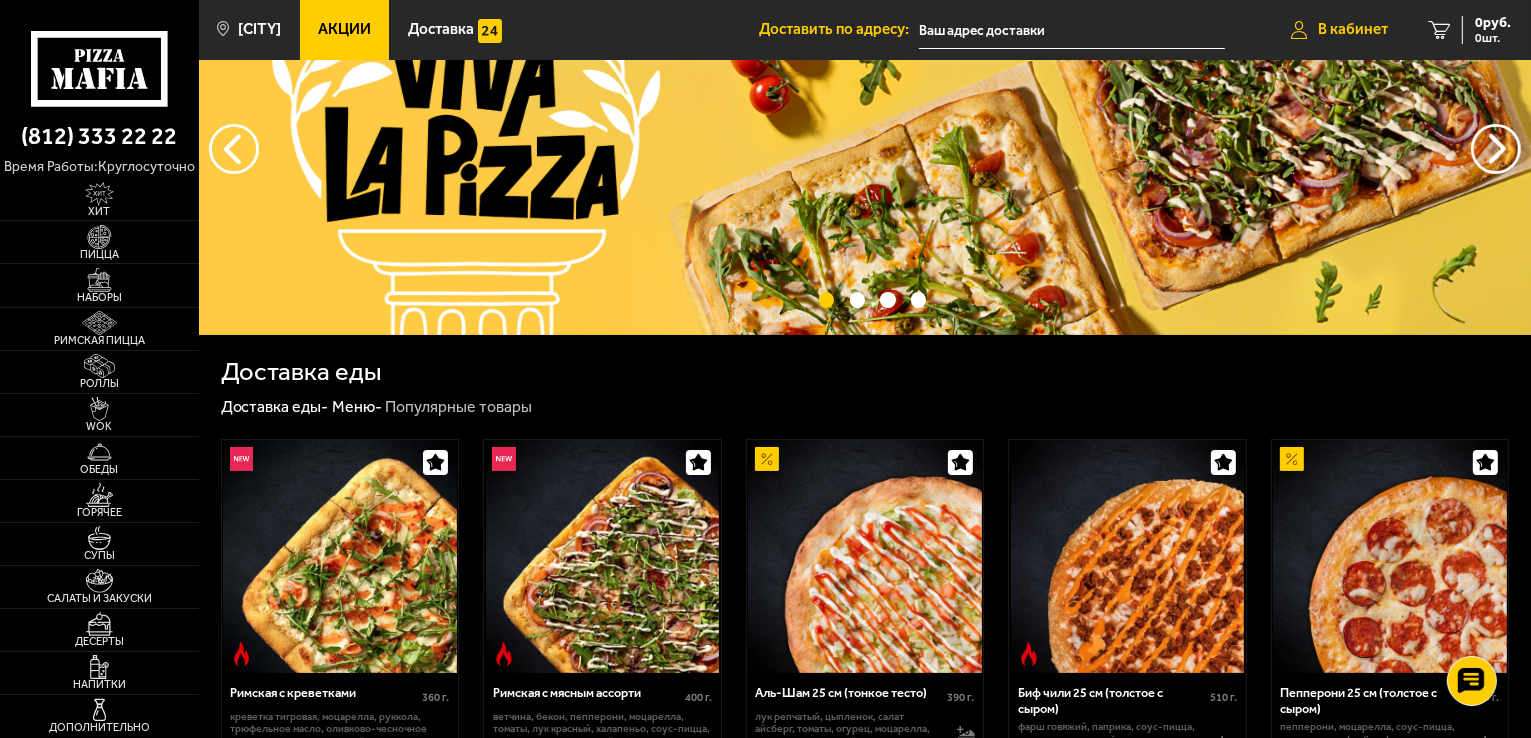 click on "В кабинет" at bounding box center [1353, 29] 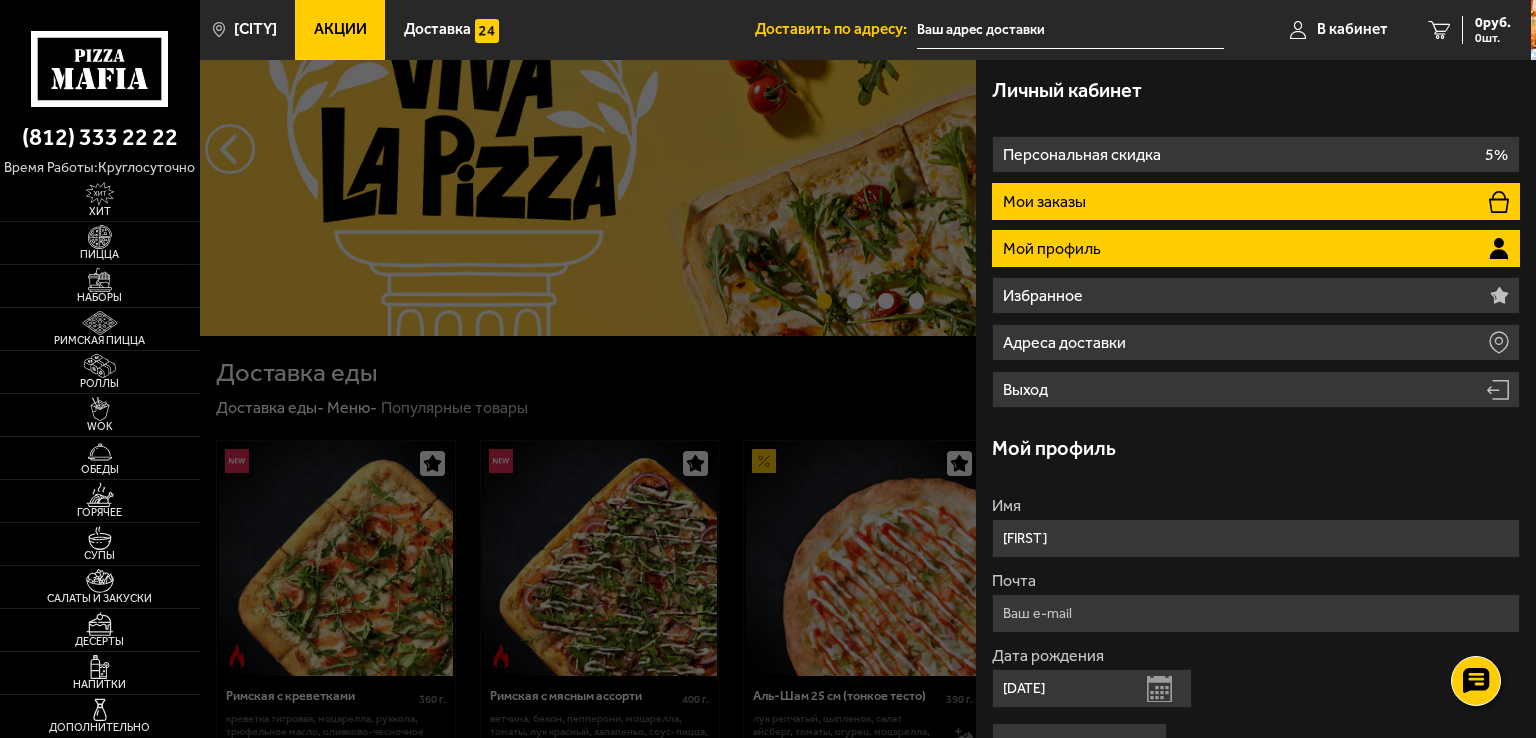 click on "Мои заказы" at bounding box center [1046, 202] 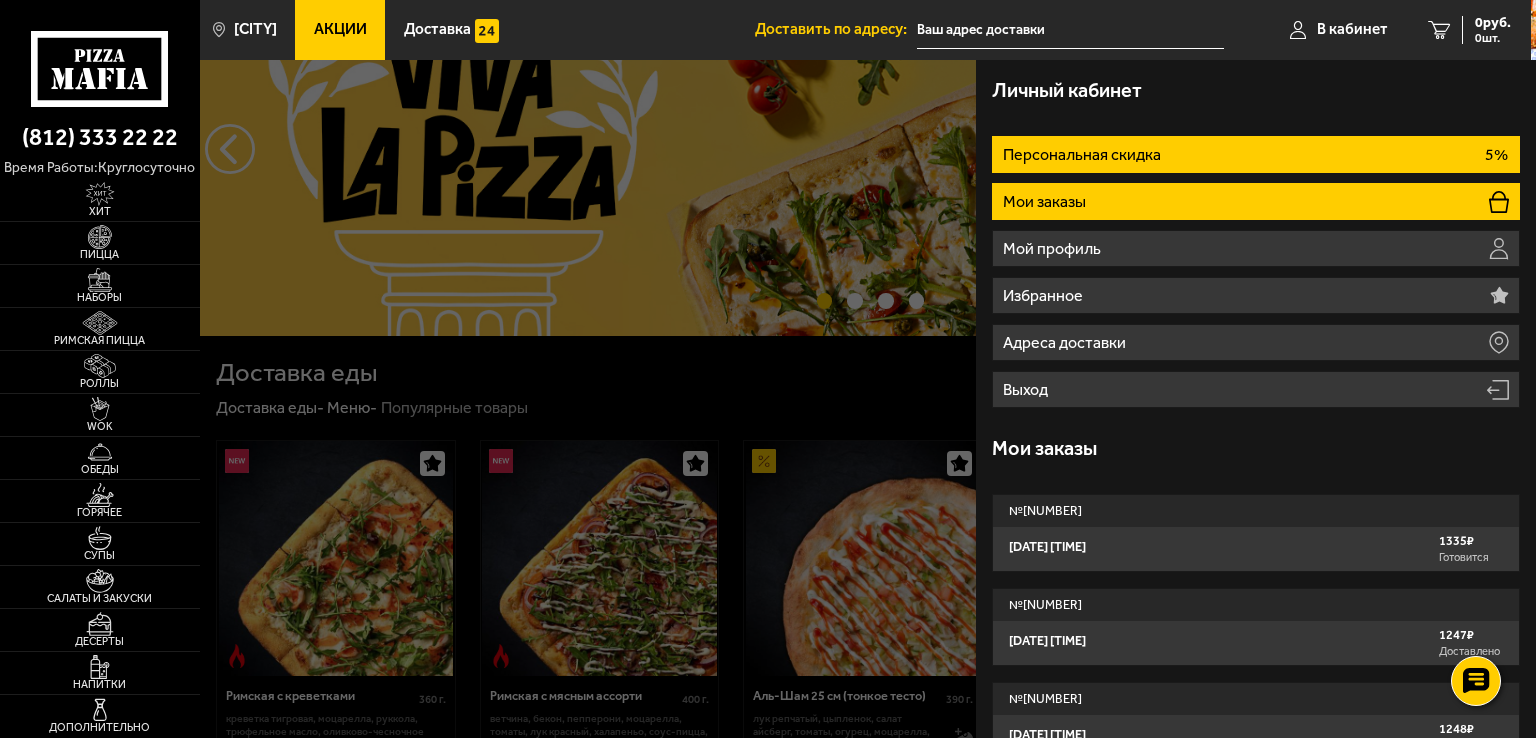 click on "Персональная скидка" at bounding box center (1084, 155) 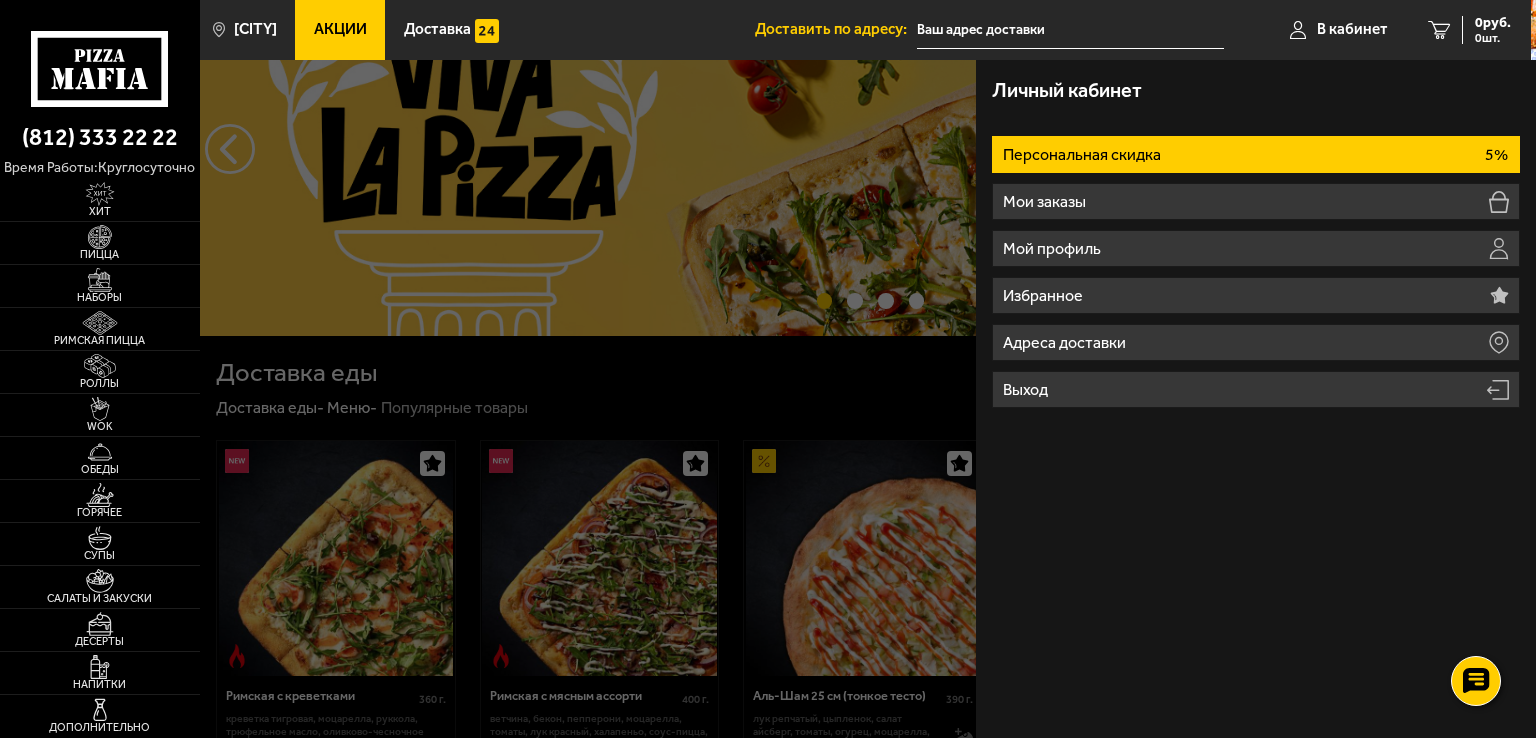 click on "Персональная скидка" at bounding box center (1084, 155) 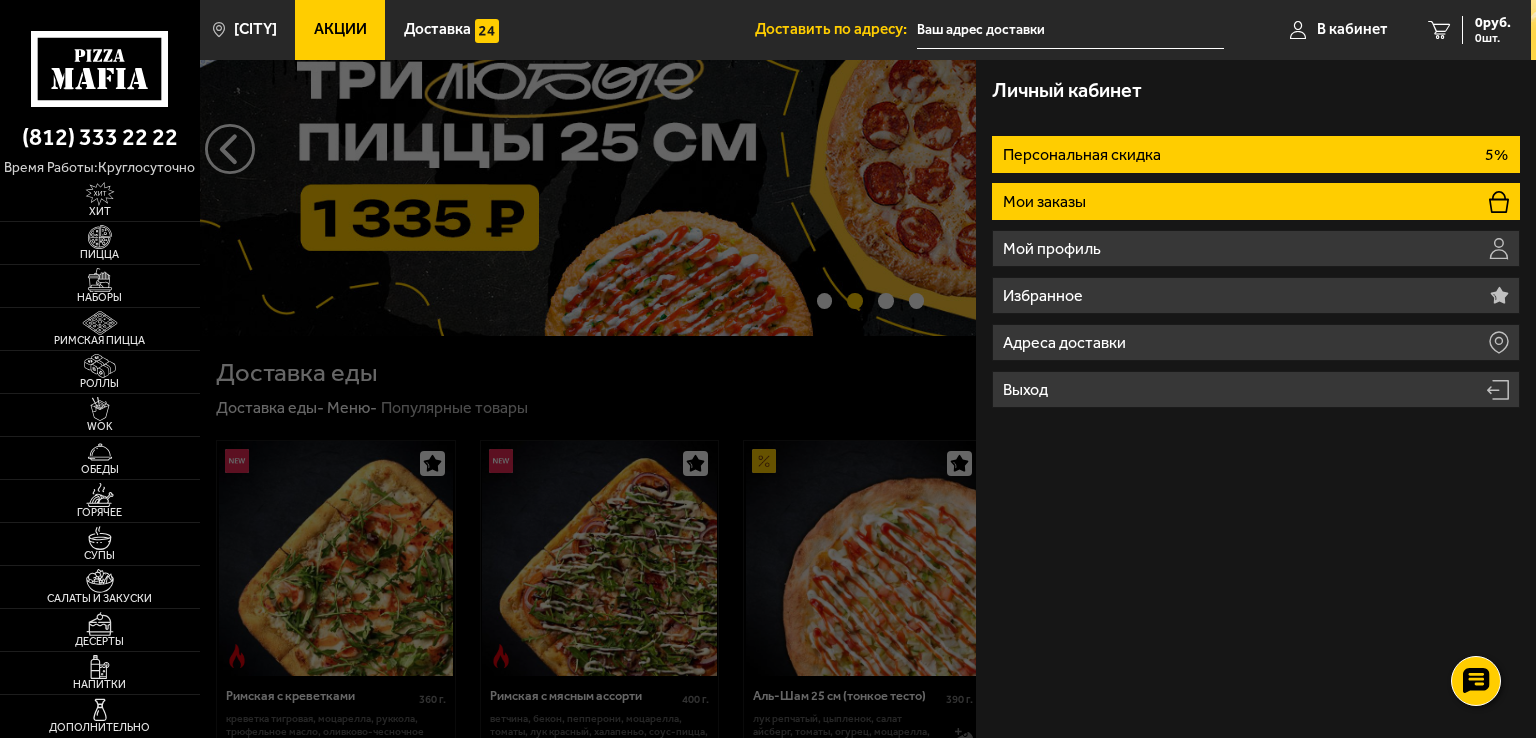 click on "Мои заказы" at bounding box center [1046, 202] 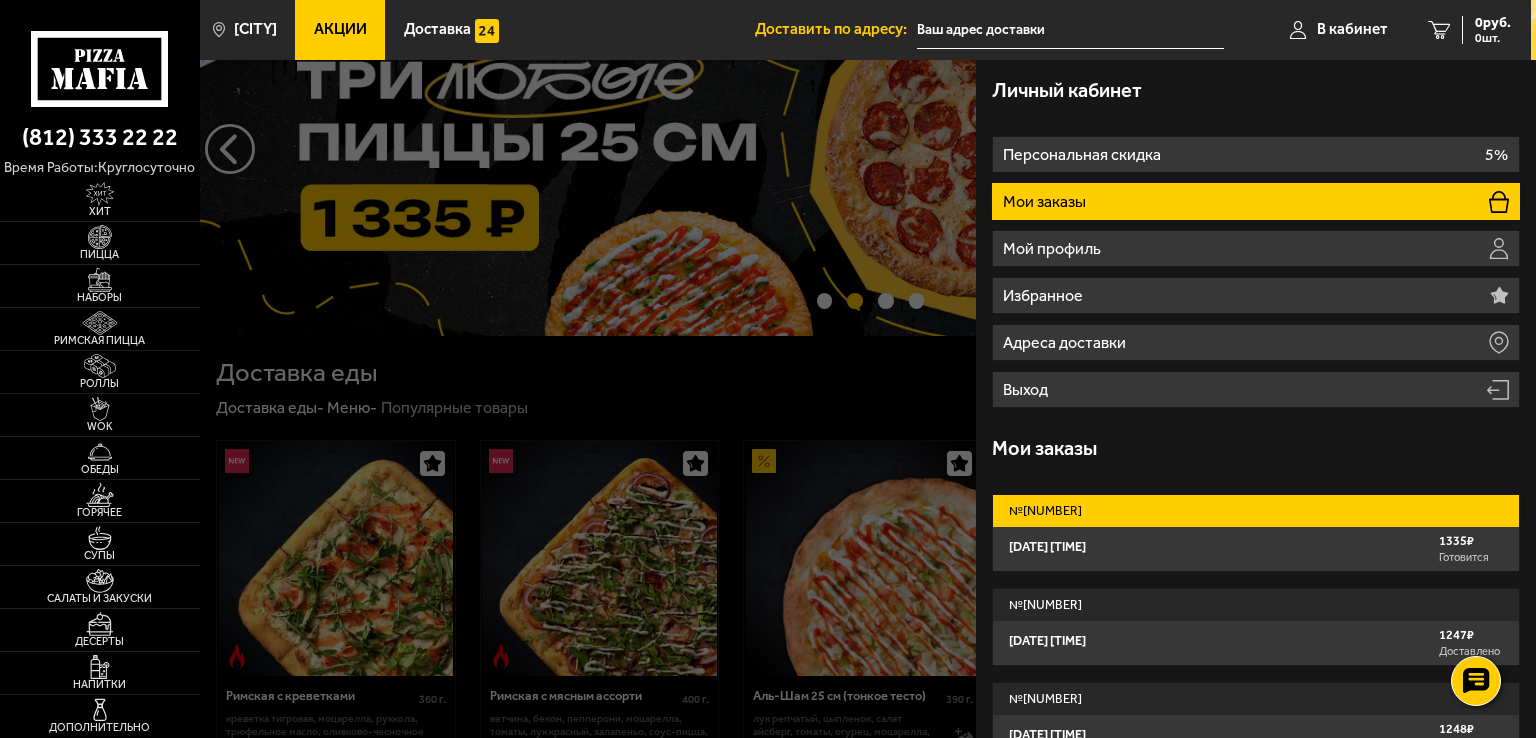 click on "7 августа 2025 г. 20:46" at bounding box center [1047, 547] 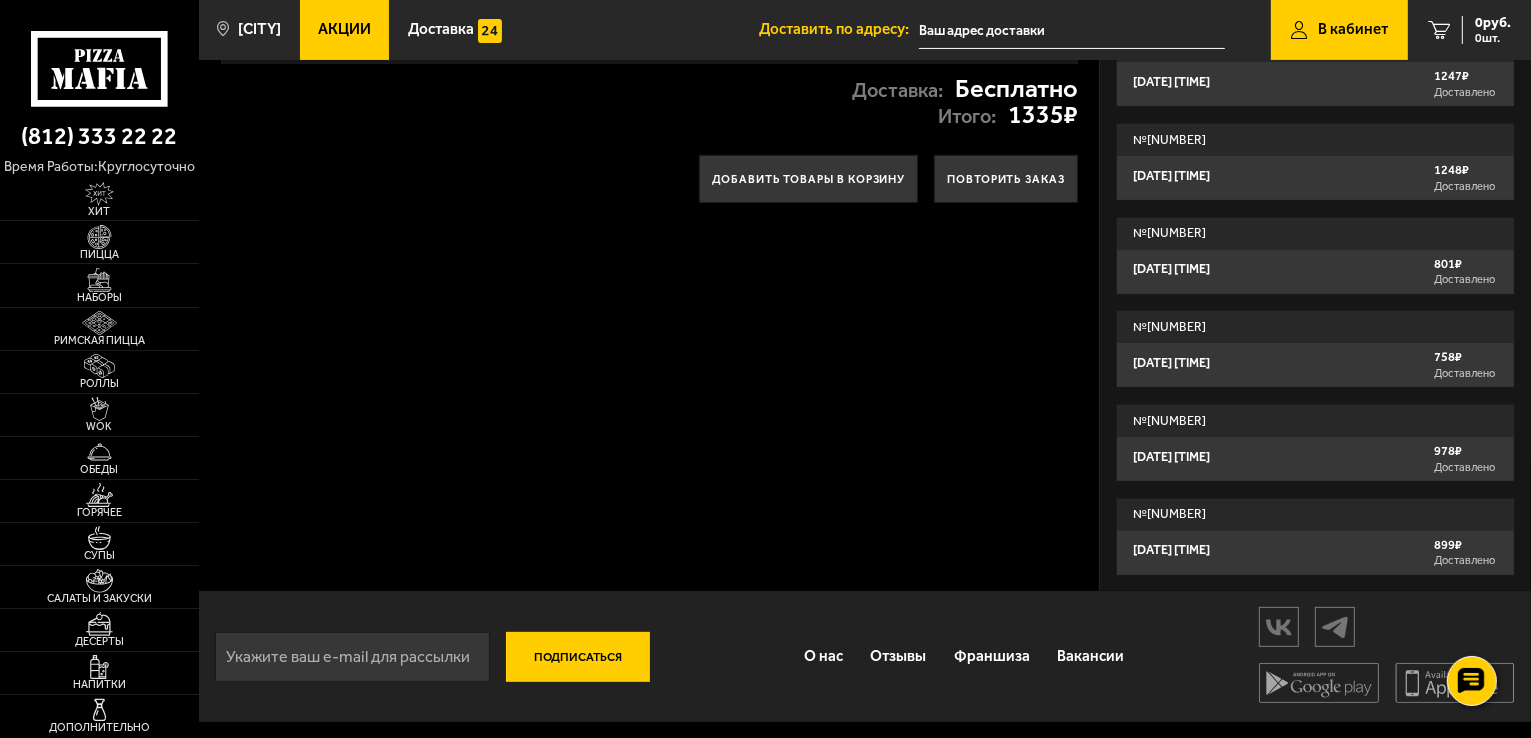 scroll, scrollTop: 0, scrollLeft: 0, axis: both 